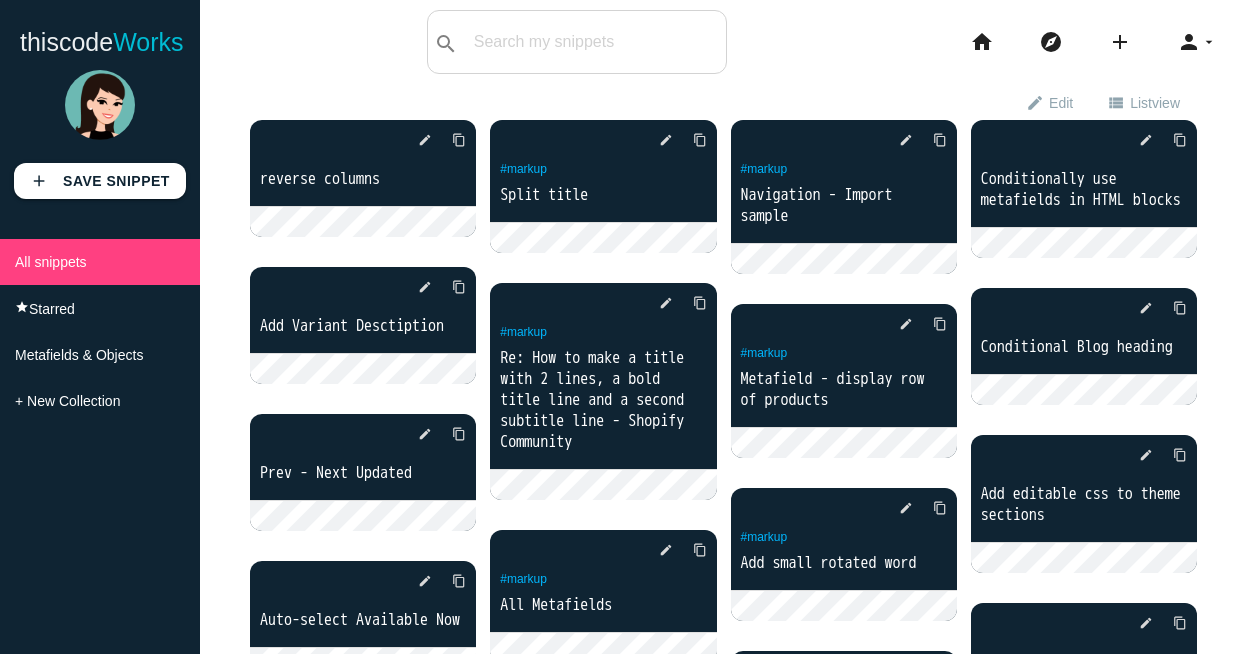 scroll, scrollTop: 0, scrollLeft: 0, axis: both 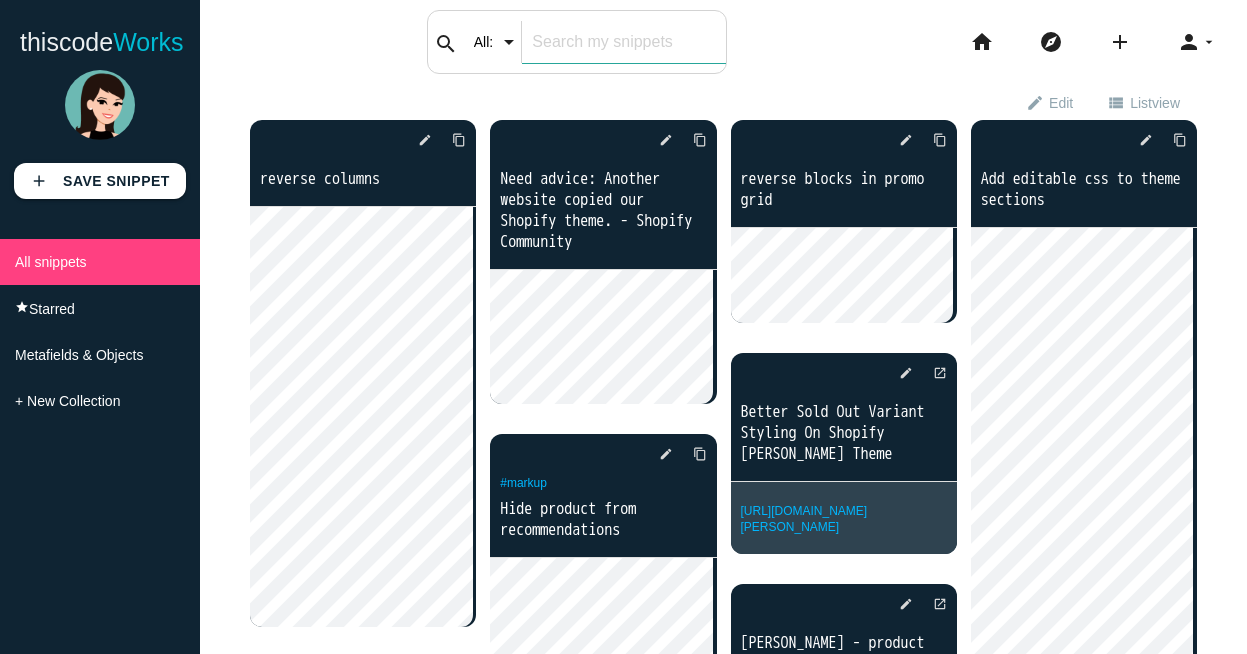click at bounding box center (623, 42) 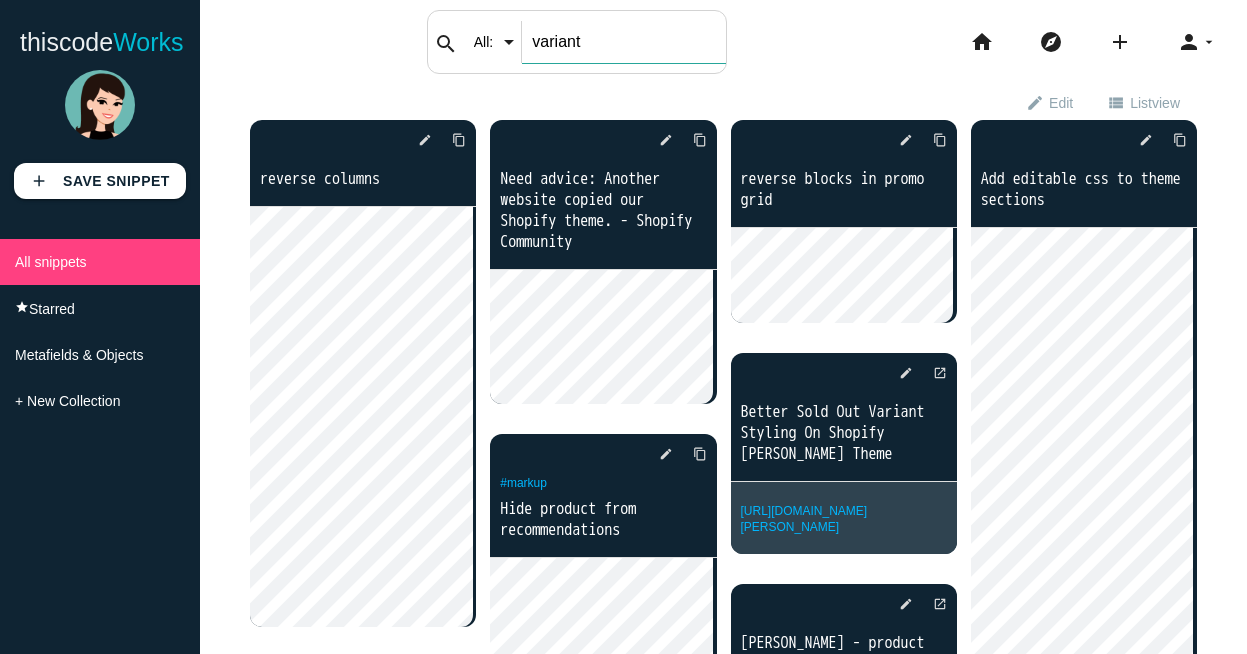 type on "variant" 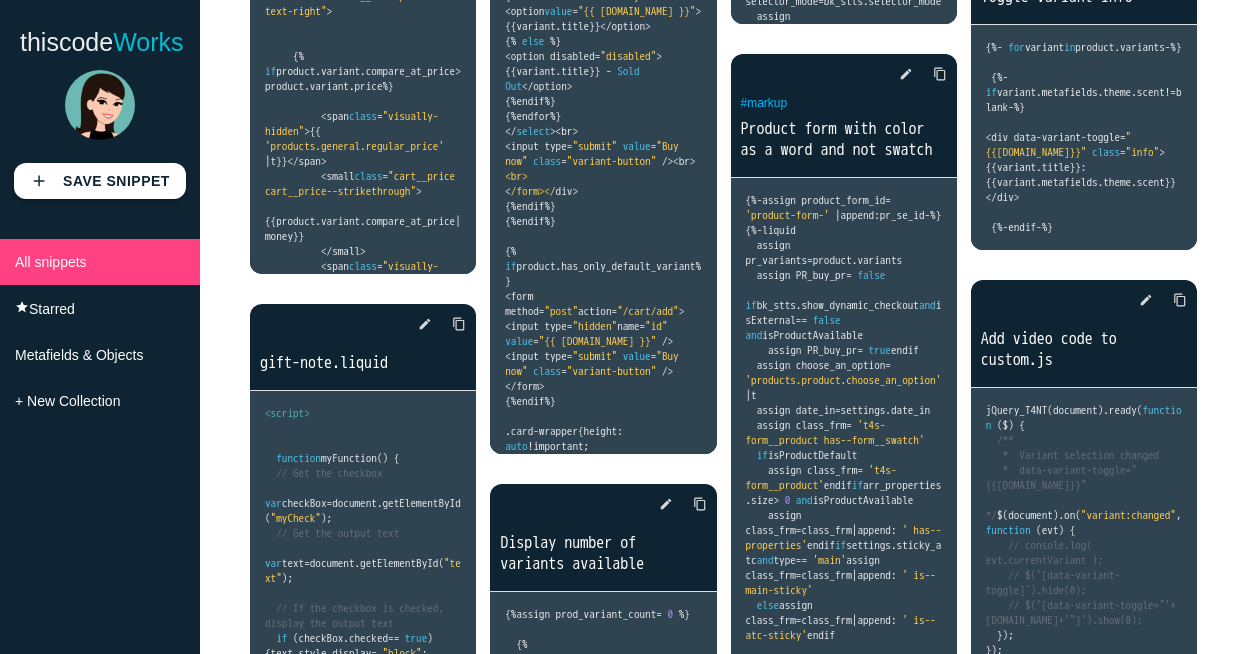 scroll, scrollTop: 1614, scrollLeft: 0, axis: vertical 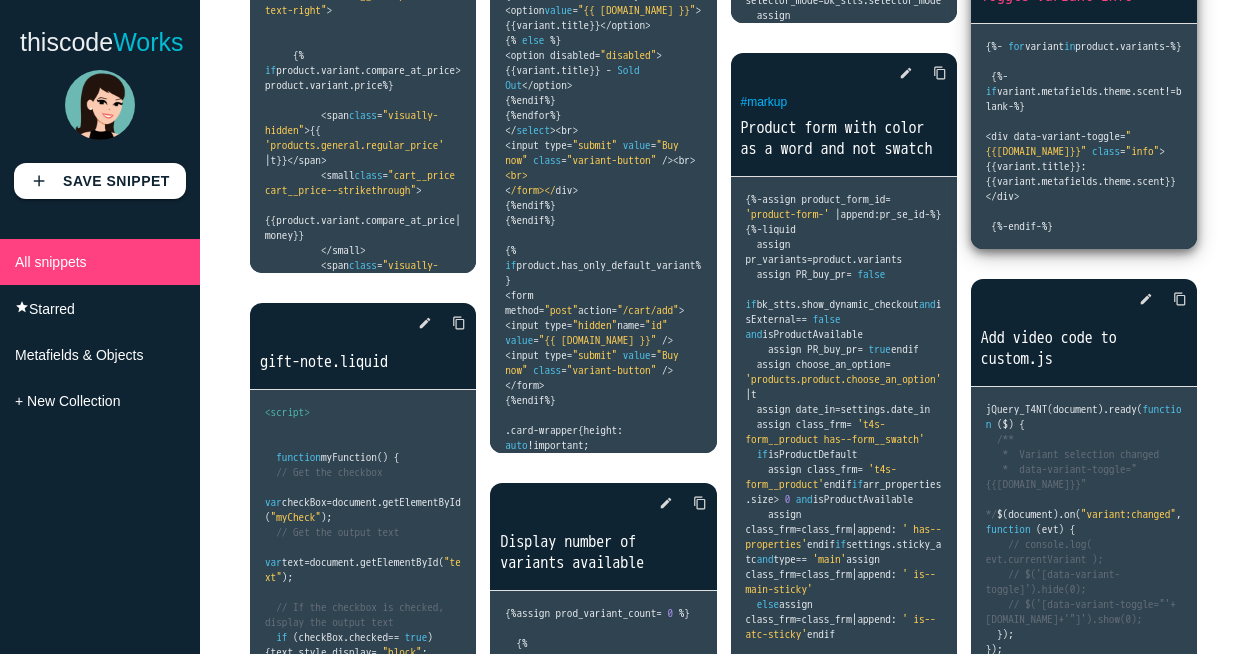 click on "{%-   for  variant  in  product . variants  -%}
{%-   if  variant . metafields . theme . scent  !=  blank  -%}
< div data - variant - toggle = "{{variant.id}}"   class = "info" >{{ variant . title }}:   {{  variant . metafields . theme . scent  }}</ div >
{%-  endif  -%}" at bounding box center (363, -1265) 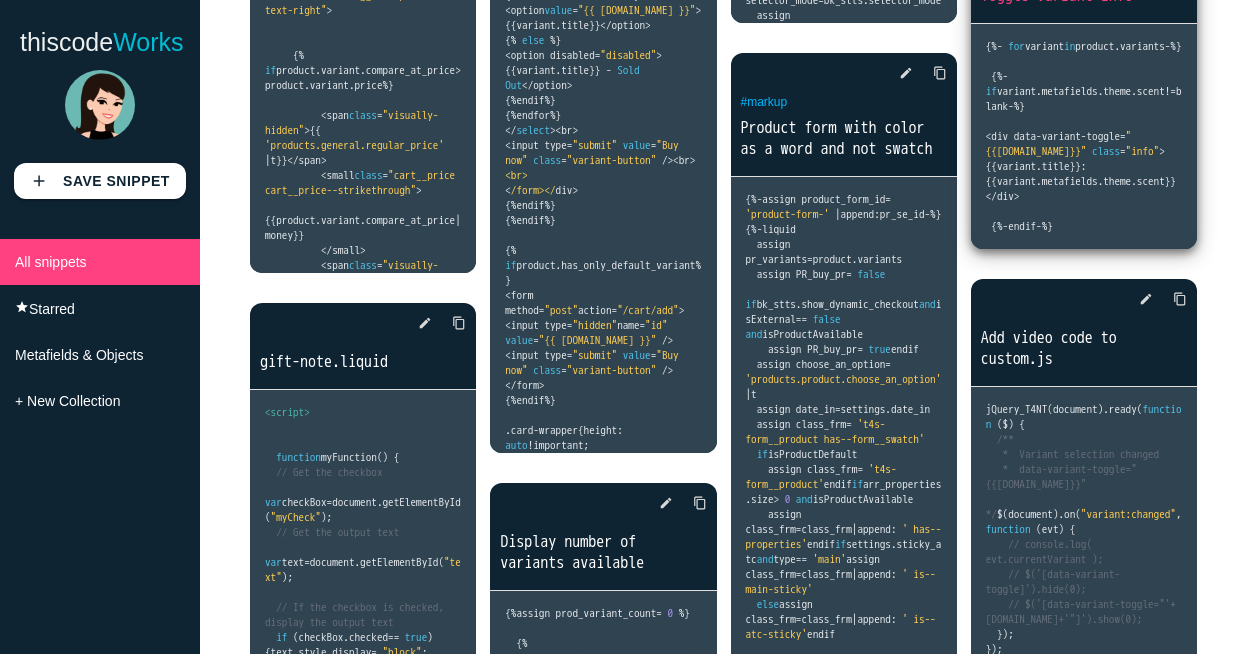 click on "edit" at bounding box center [1146, -43] 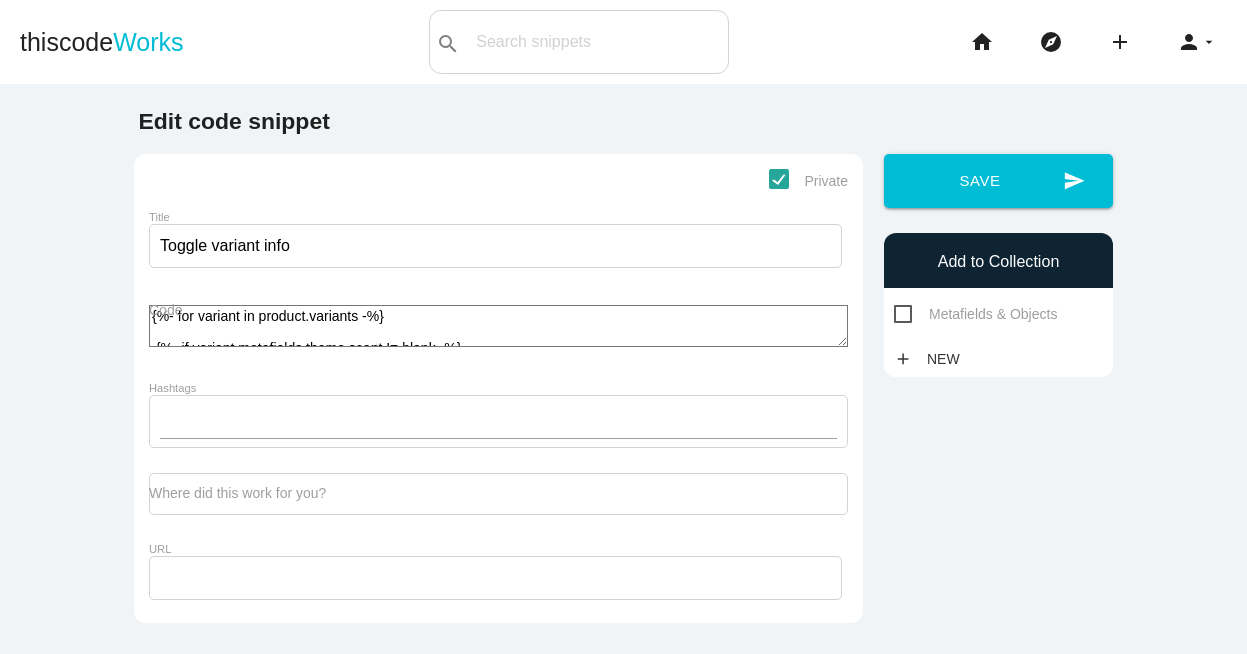 scroll, scrollTop: 0, scrollLeft: 0, axis: both 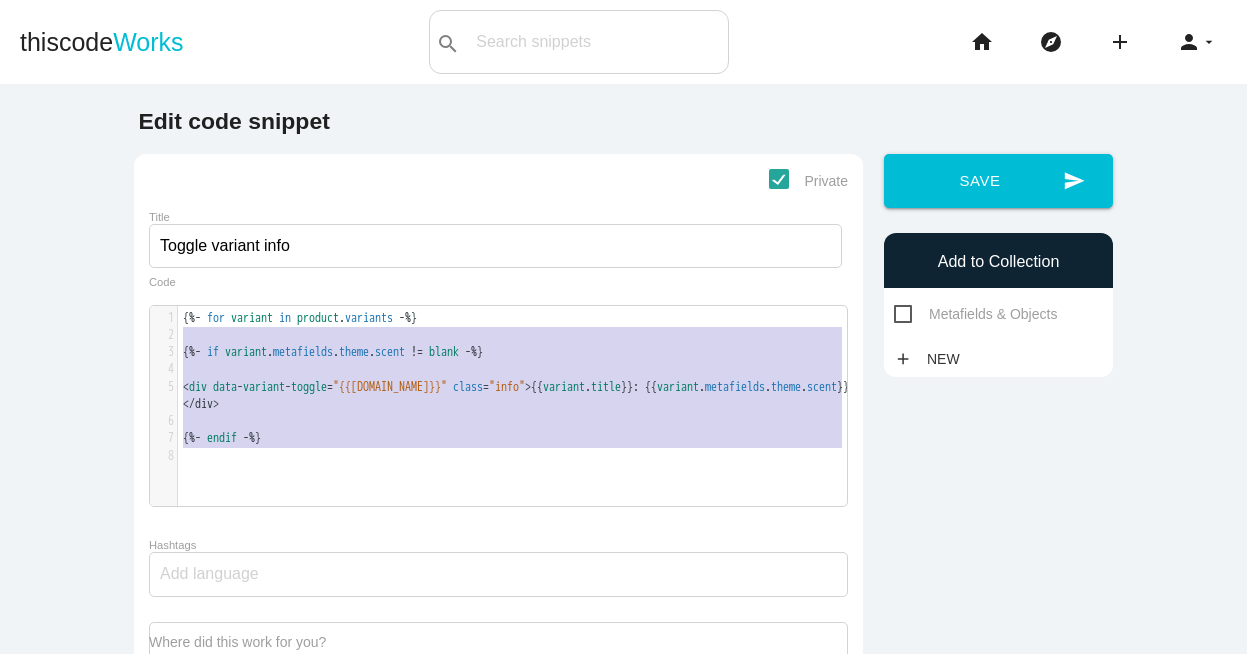 type on "{%- for variant in product.variants -%}
{%- if variant.metafields.theme.scent != blank -%}
<div data-variant-toggle="{{[DOMAIN_NAME]}}" class="info">{{variant.title}}: {{ variant.metafields.theme.scent }}</div>
{%- endif -%}" 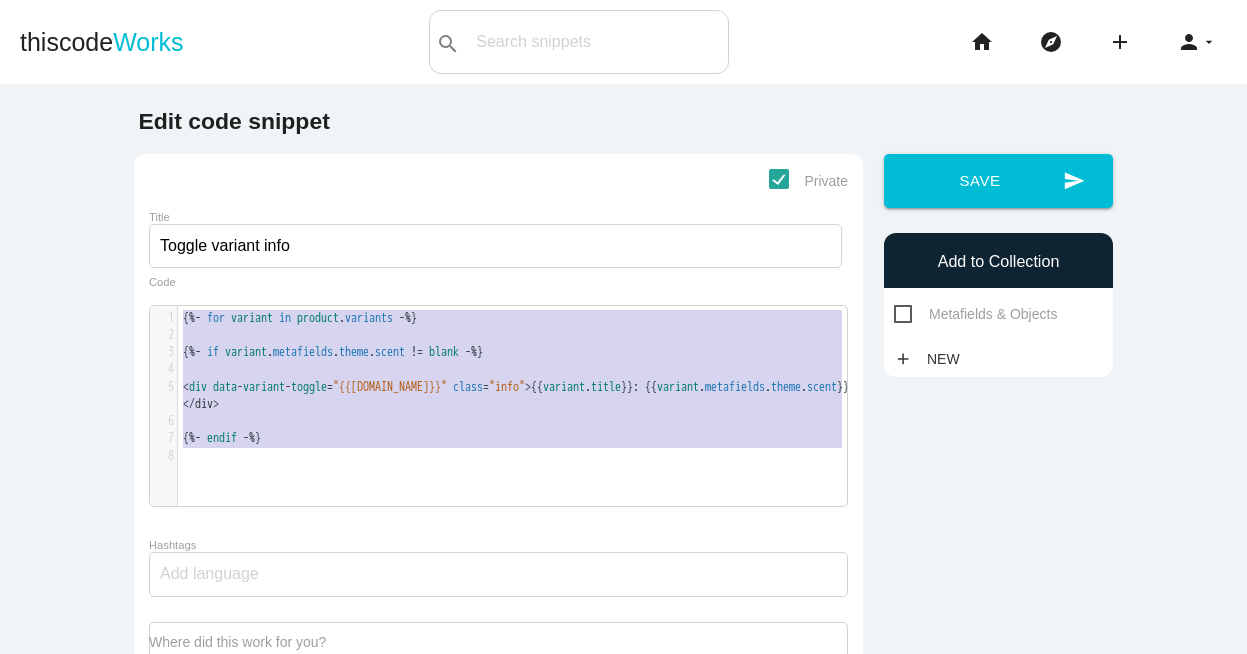 drag, startPoint x: 237, startPoint y: 466, endPoint x: 150, endPoint y: 319, distance: 170.81569 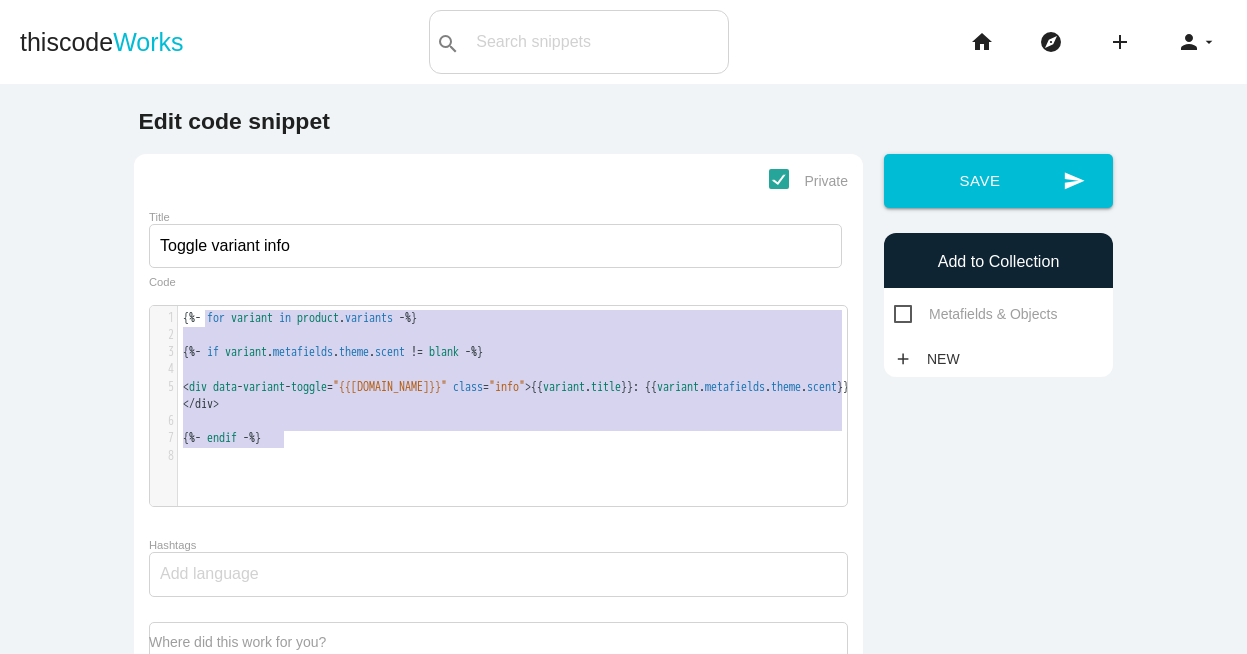 type on "{%- for variant in product.variants -%}
{%- if variant.metafields.theme.scent != blank -%}
<div data-variant-toggle="{{variant.id}}" class="info">{{variant.title}}: {{ variant.metafields.theme.scent }}</div>
{%- endif -%}" 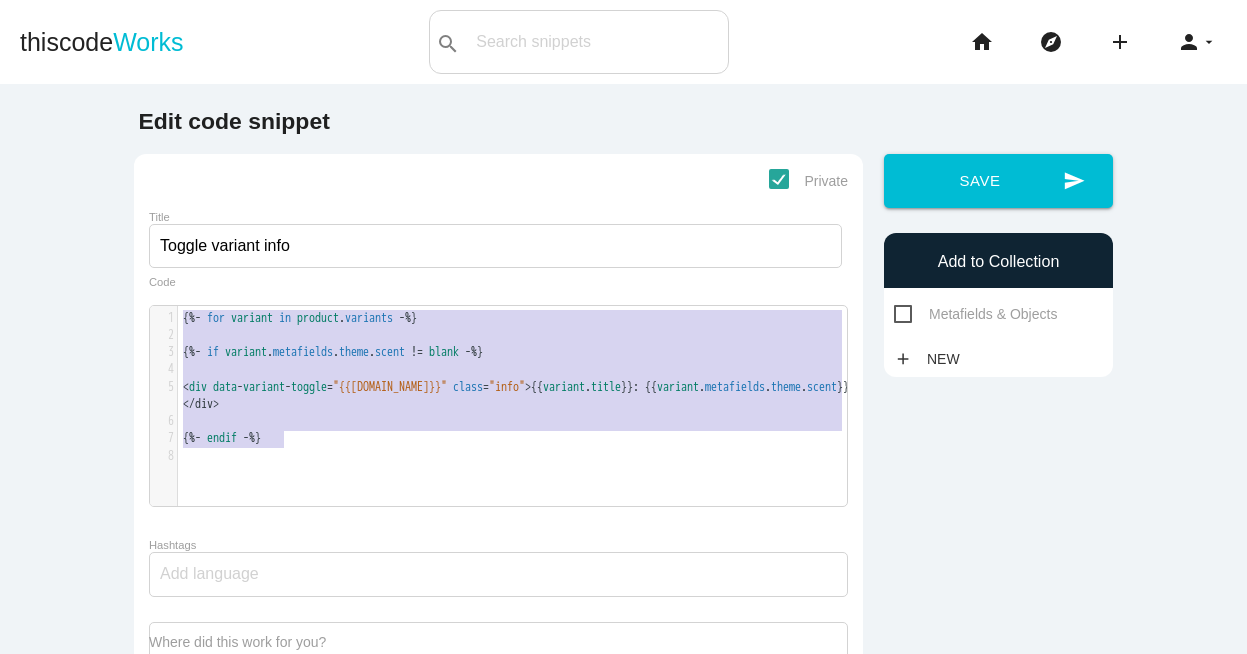 drag, startPoint x: 294, startPoint y: 448, endPoint x: 158, endPoint y: 288, distance: 209.99048 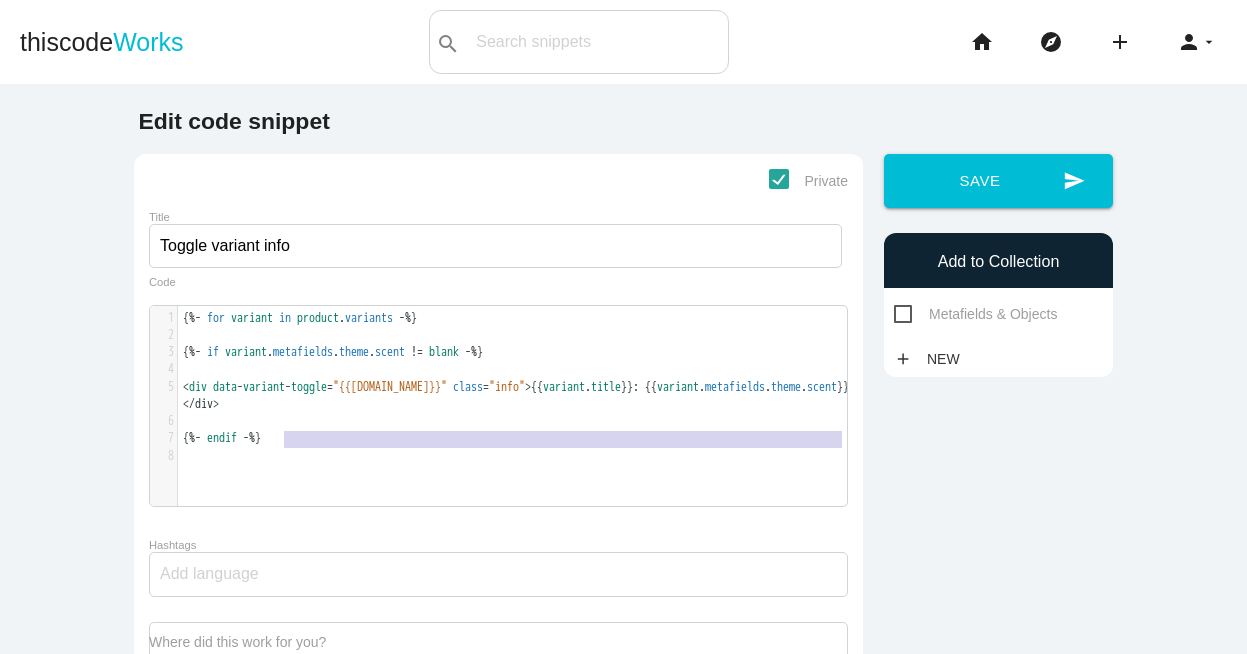 type on "{%- for variant in product.variants -%}
{%- if variant.metafields.theme.scent != blank -%}
<div data-variant-toggle="{{variant.id}}" class="info">{{variant.title}}: {{ variant.metafields.theme.scent }}</div>
{%- endif -%}" 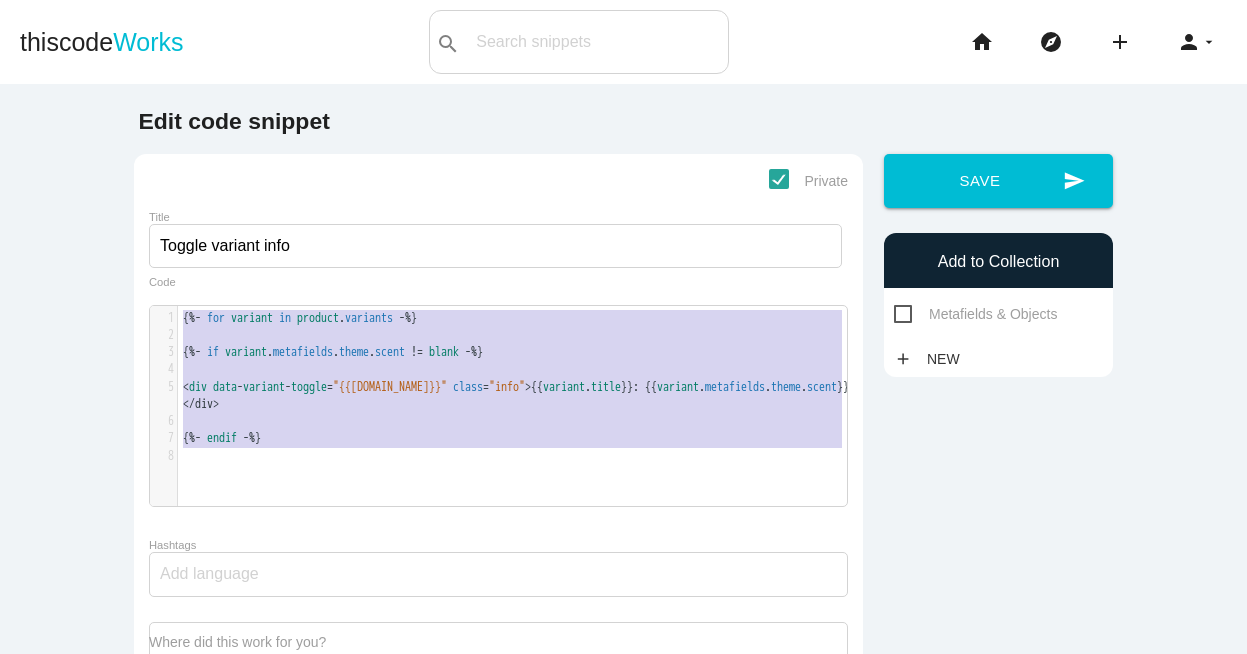 drag, startPoint x: 302, startPoint y: 450, endPoint x: 153, endPoint y: 315, distance: 201.06218 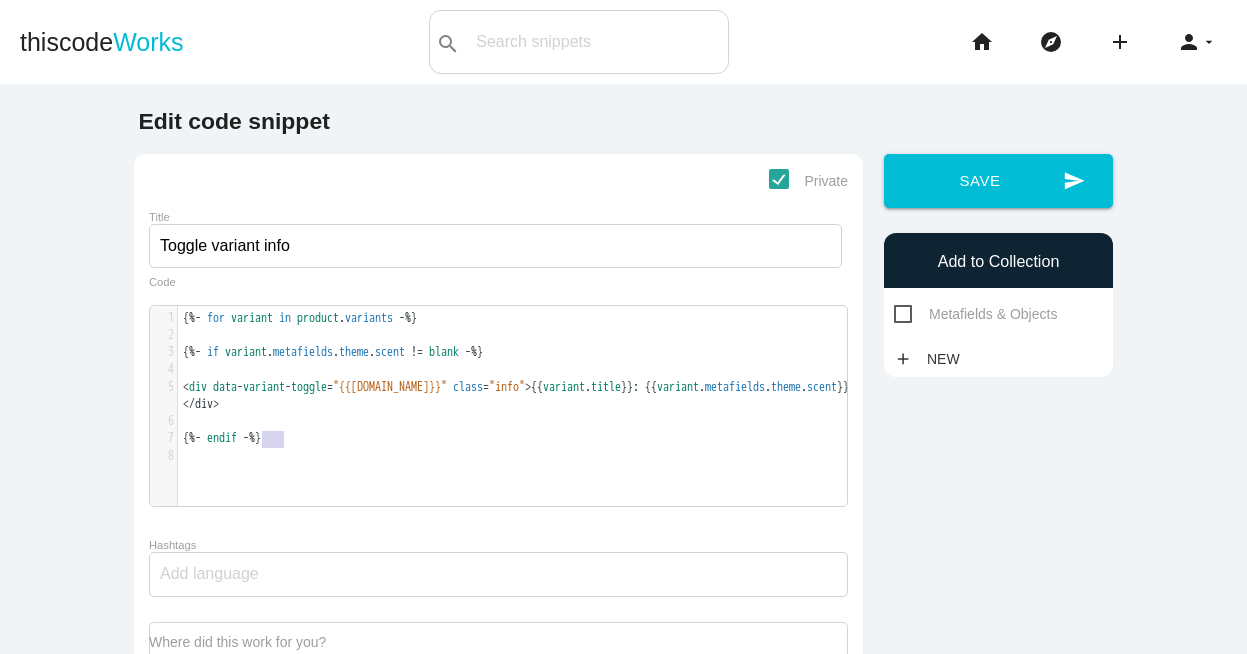 type on "{%- endif -%}" 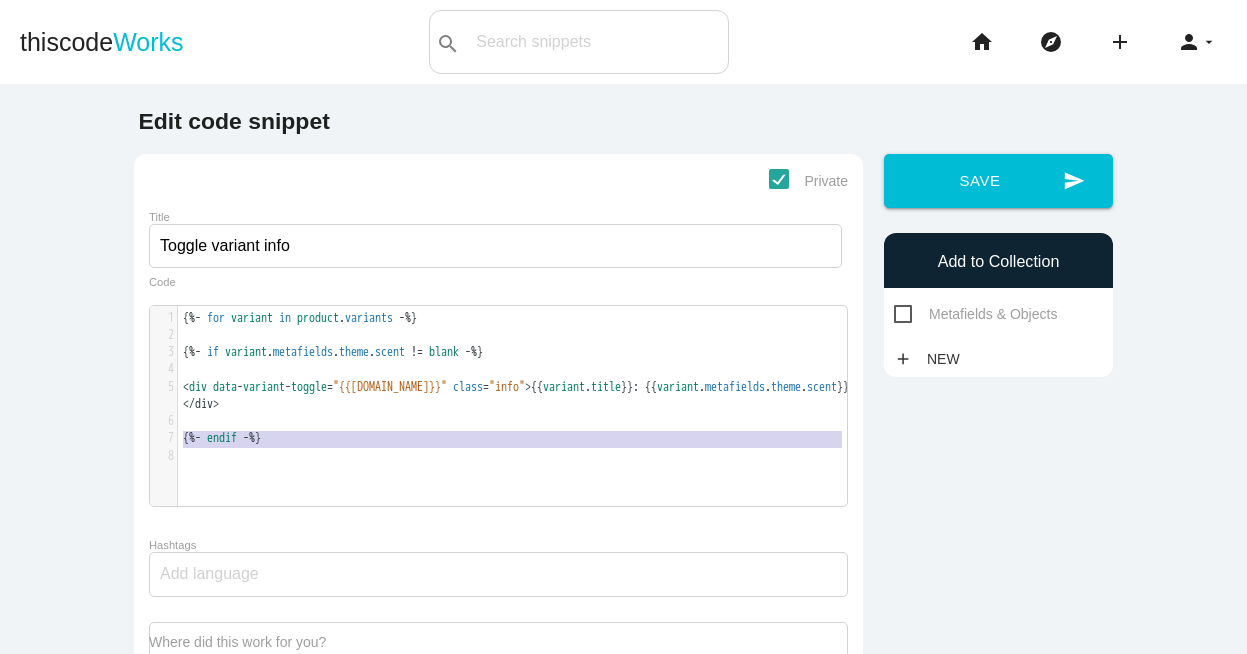 click on "​" at bounding box center (520, 456) 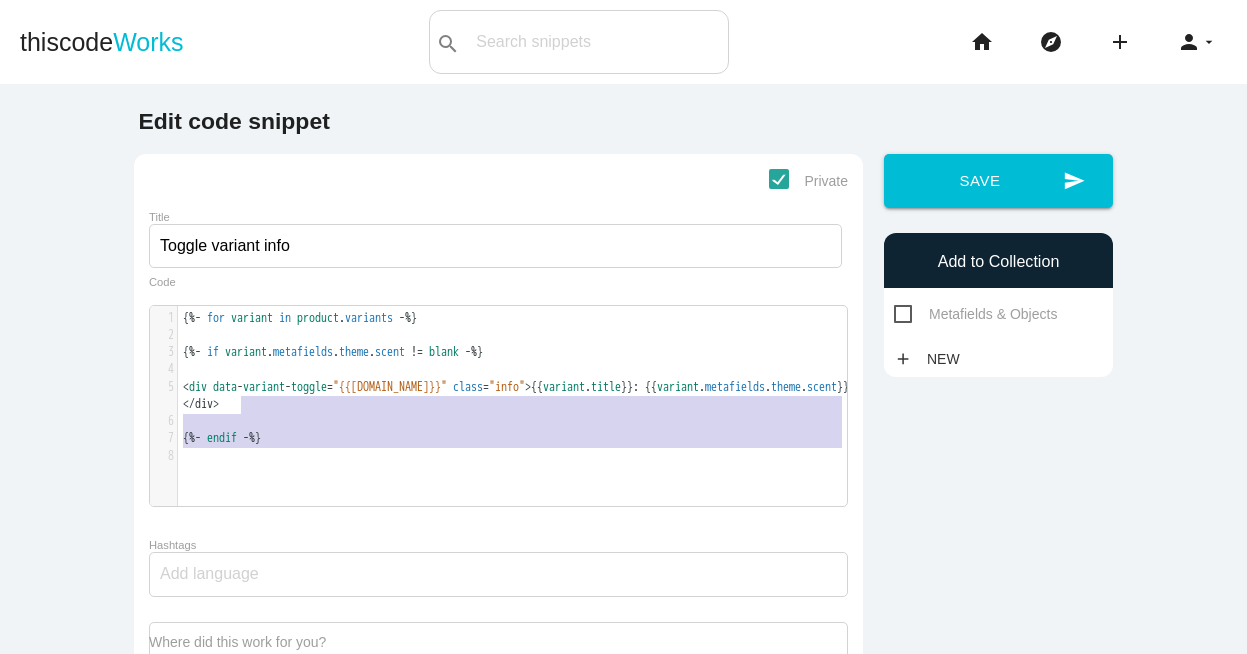 type on "{%- for variant in product.variants -%}
{%- if variant.metafields.theme.scent != blank -%}
<div data-variant-toggle="{{variant.id}}" class="info">{{variant.title}}: {{ variant.metafields.theme.scent }}</div>
{%- endif -%}" 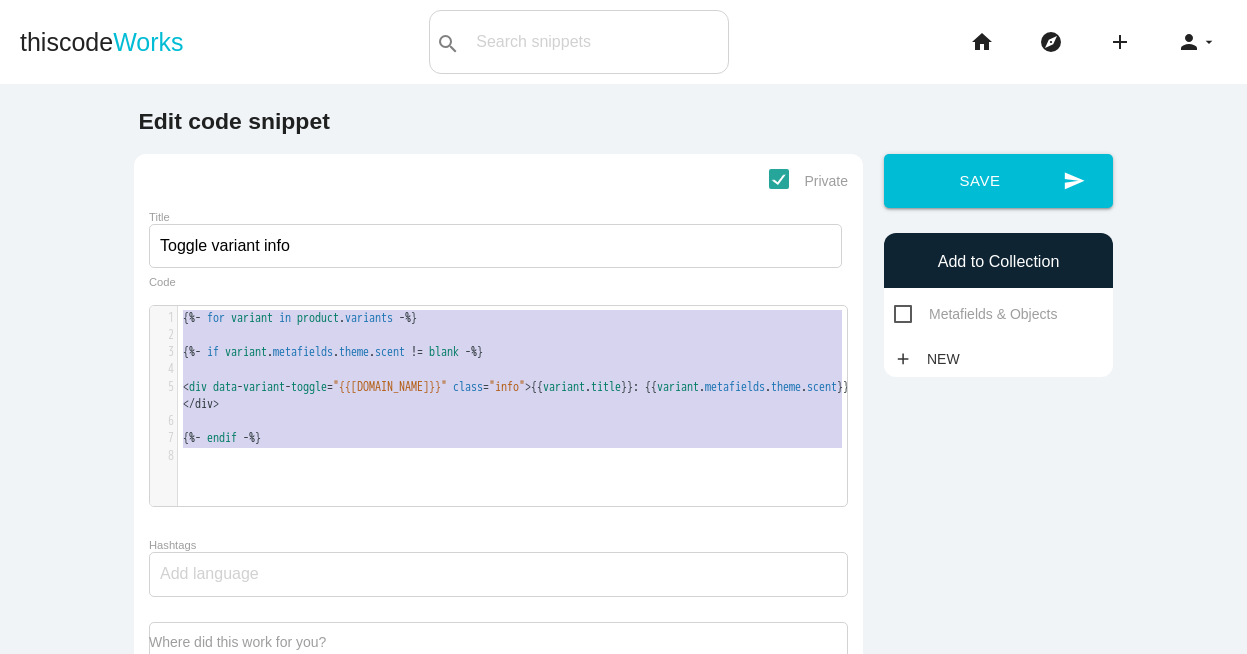 drag, startPoint x: 316, startPoint y: 453, endPoint x: 166, endPoint y: 316, distance: 203.14774 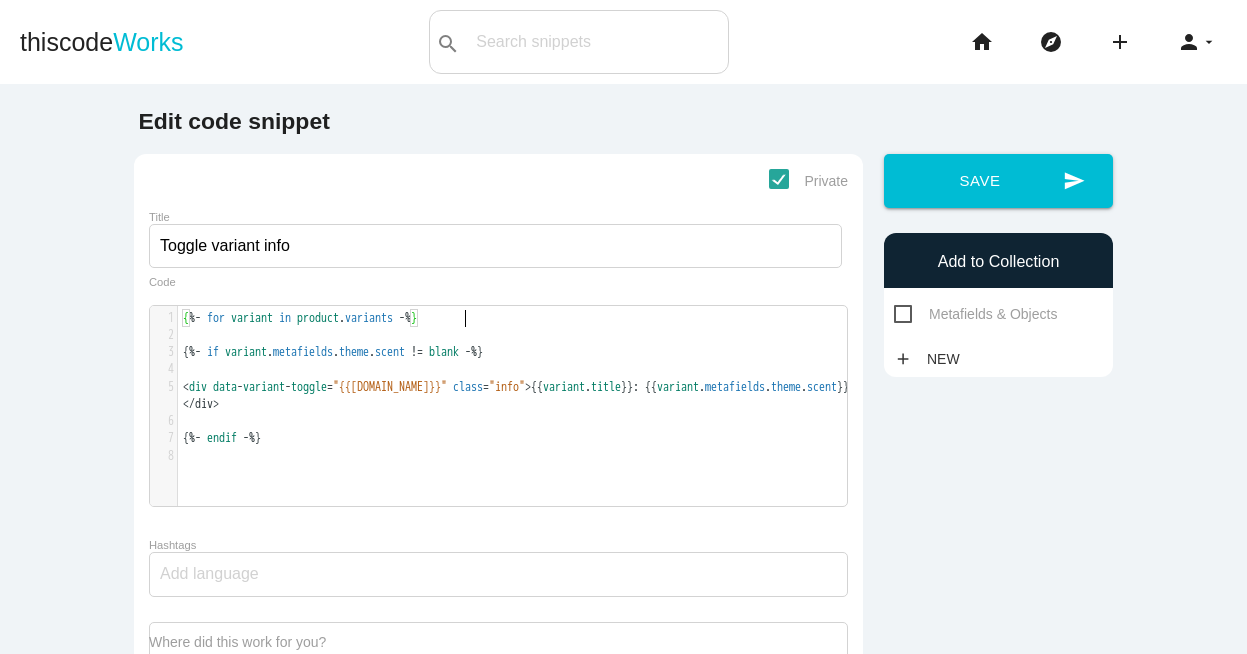 type on "{%- for variant in product.variants -%}" 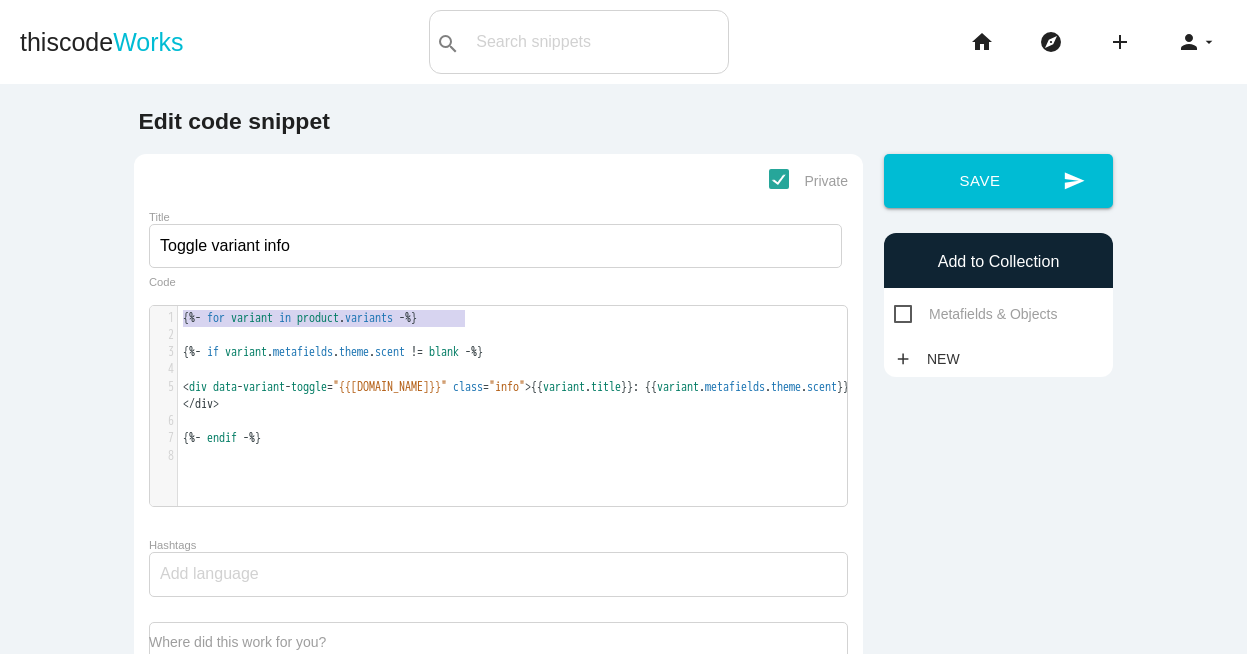 drag, startPoint x: 465, startPoint y: 311, endPoint x: 171, endPoint y: 311, distance: 294 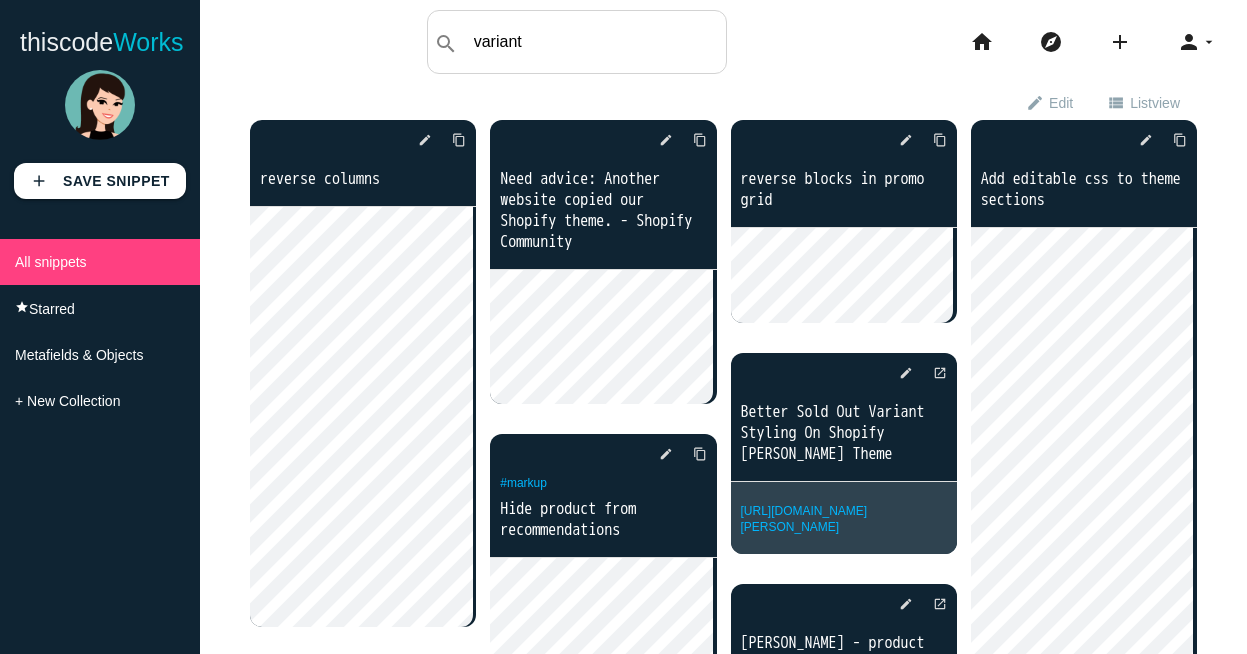 scroll, scrollTop: 0, scrollLeft: 0, axis: both 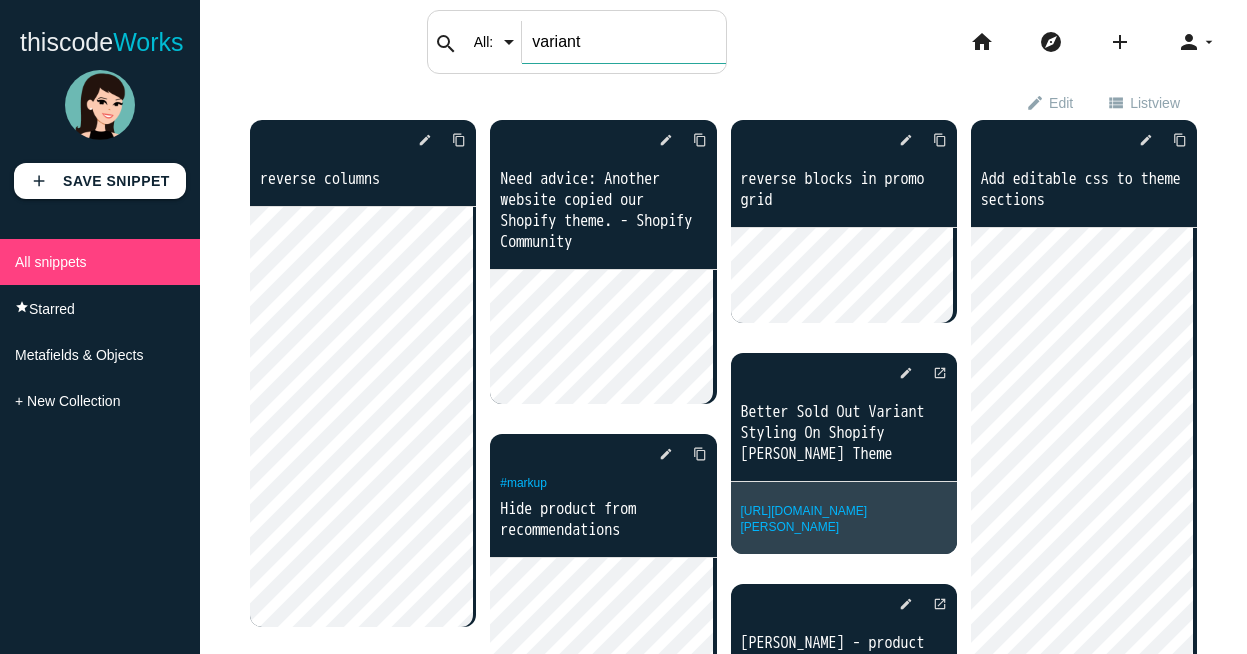 click on "search
All: All: Code: Title: Tag:
All:
Code:
Title:
Tag:
variant" at bounding box center [577, 42] 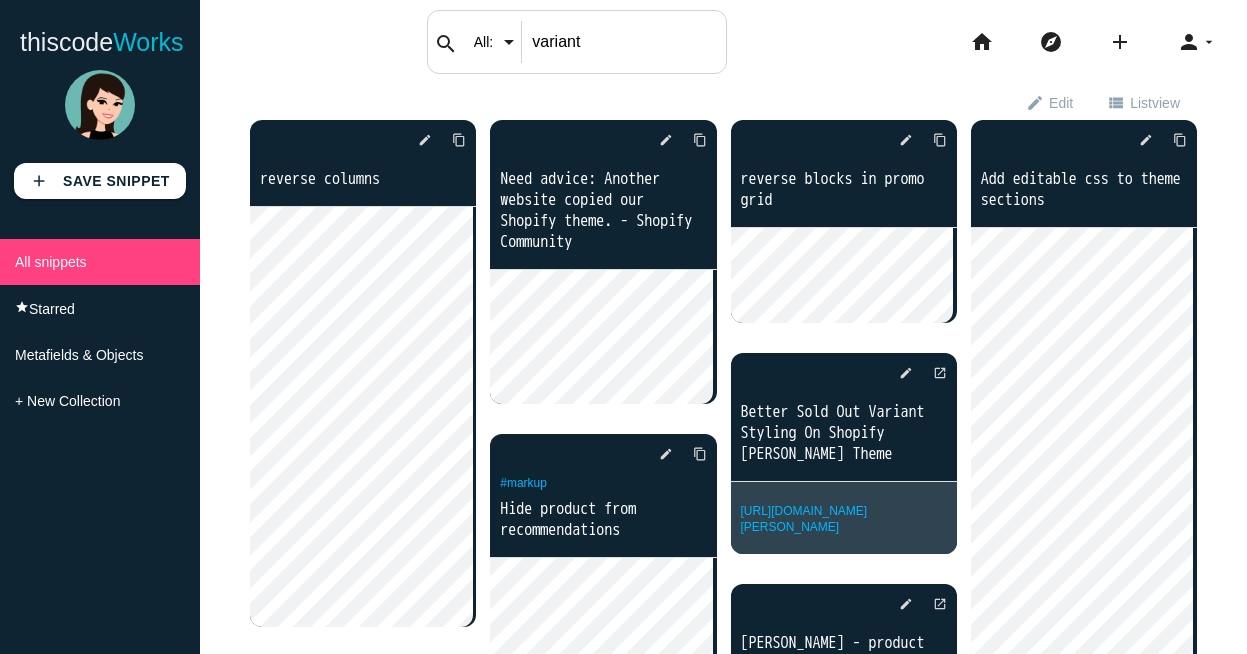 click on "All:" at bounding box center (501, 42) 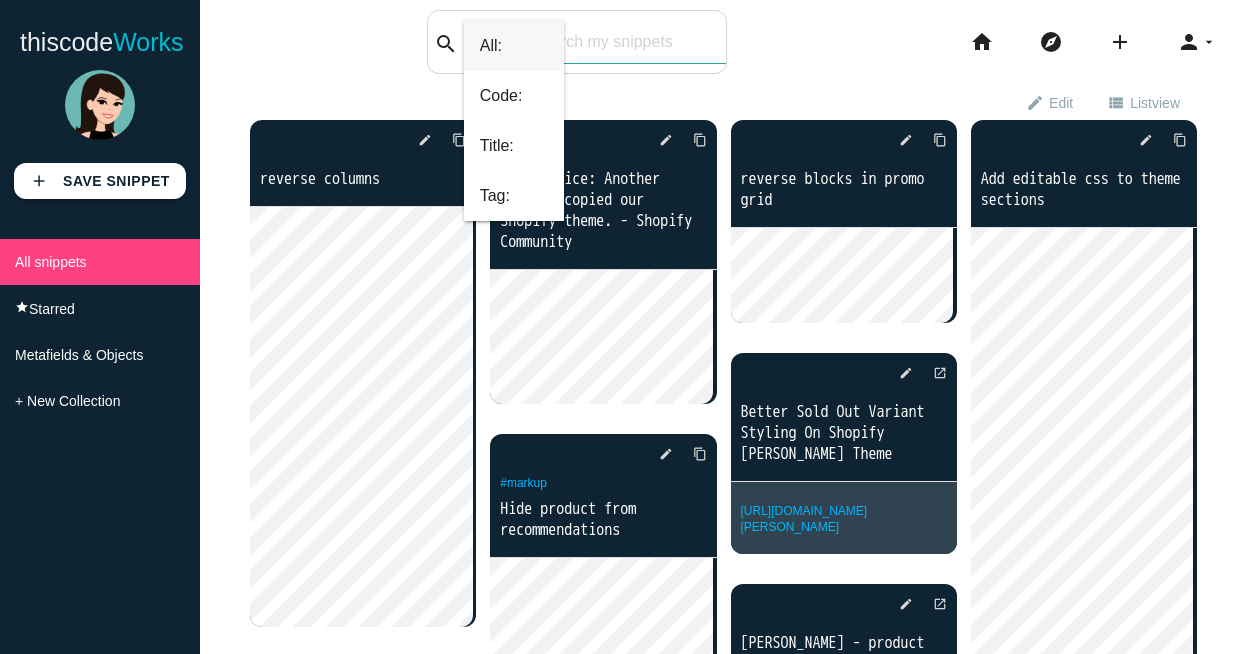 click at bounding box center [623, 42] 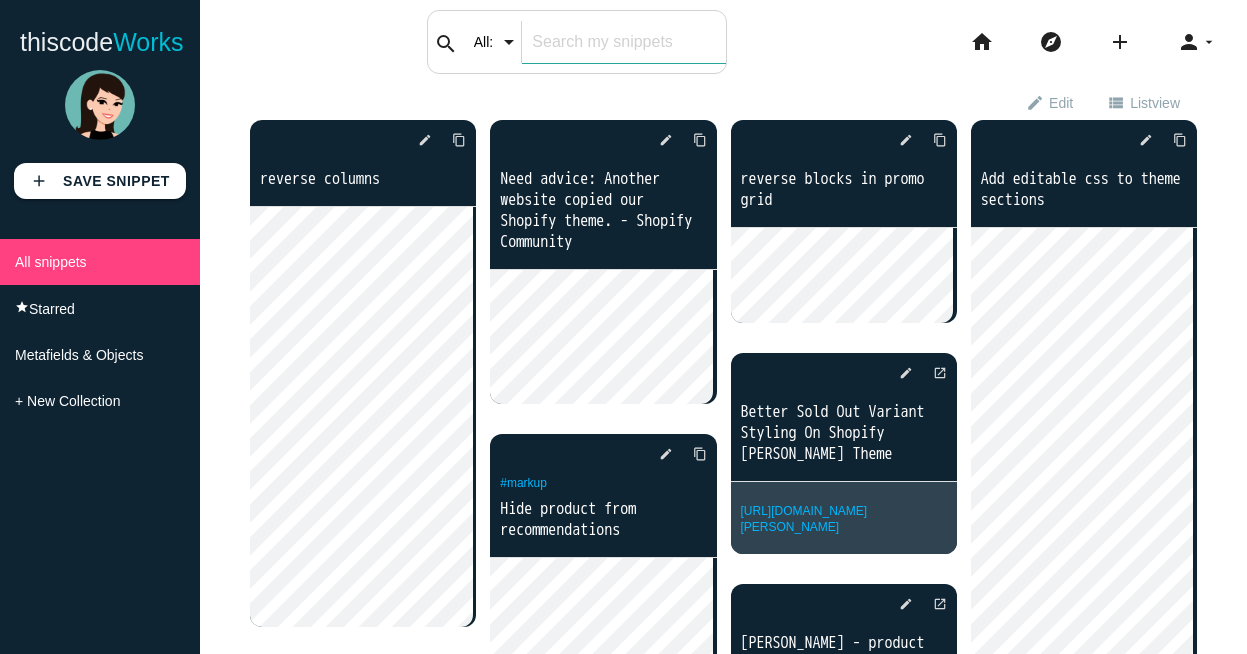 click at bounding box center (623, 42) 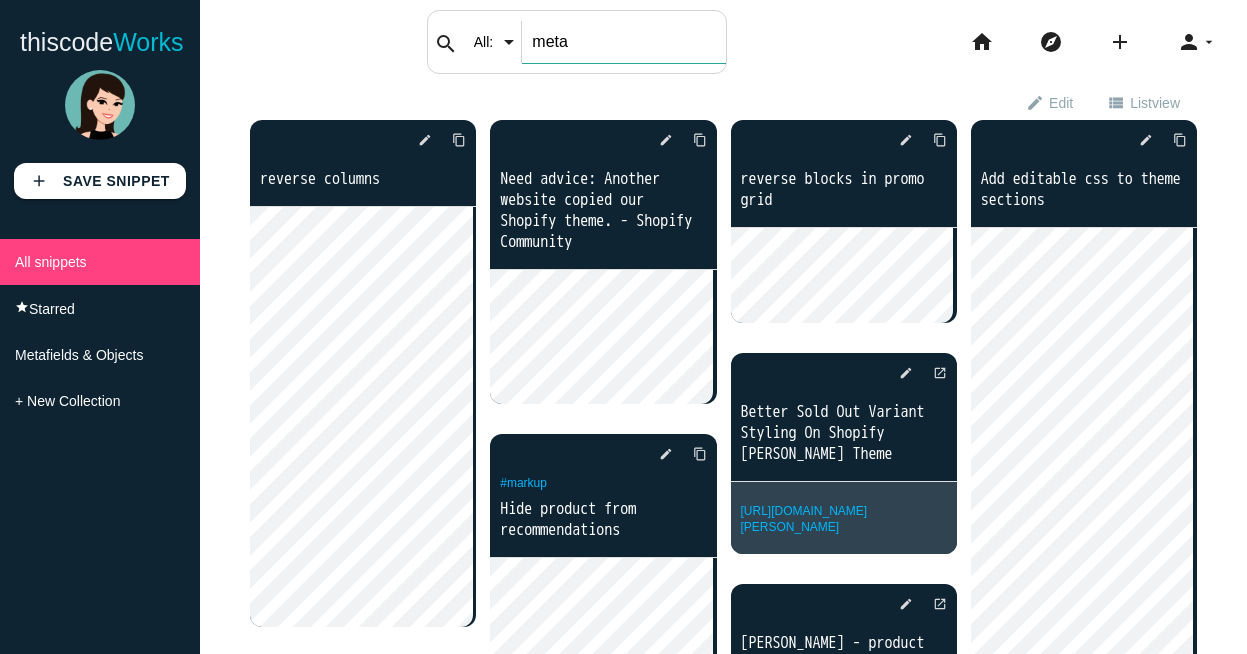 type on "meta" 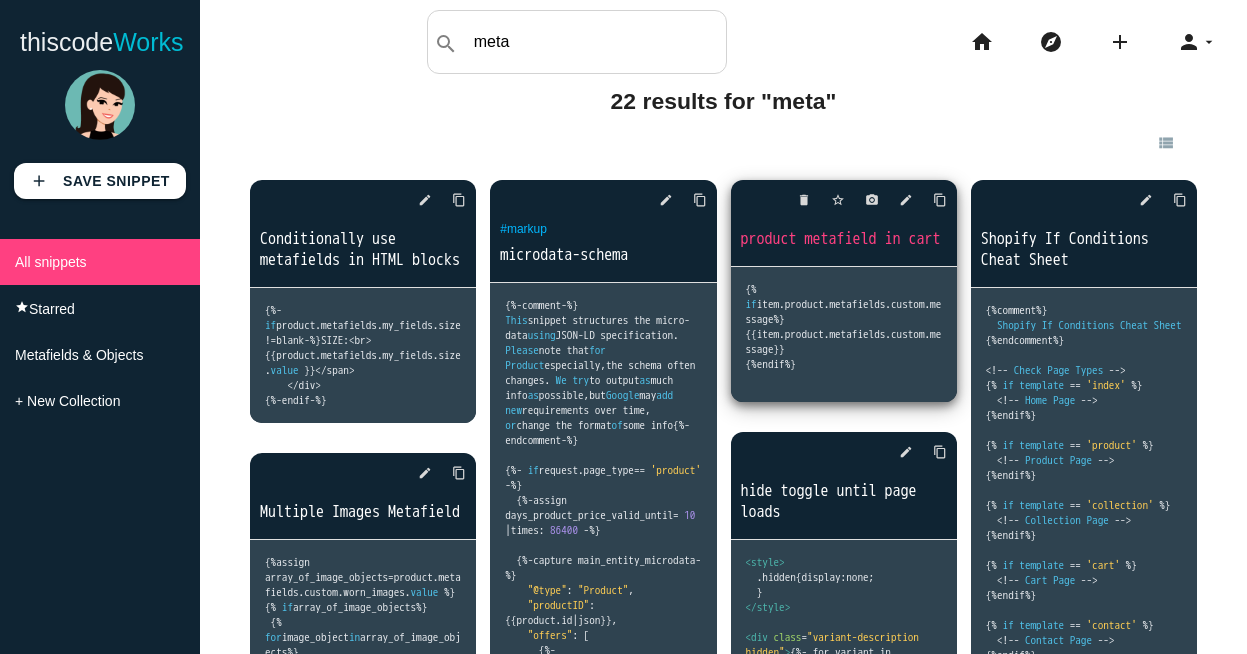 click on "{%   if  item . product . metafields . custom . message  %}
{{  item . product . metafields . custom . message  }}
{%  endif  %}" at bounding box center [363, 355] 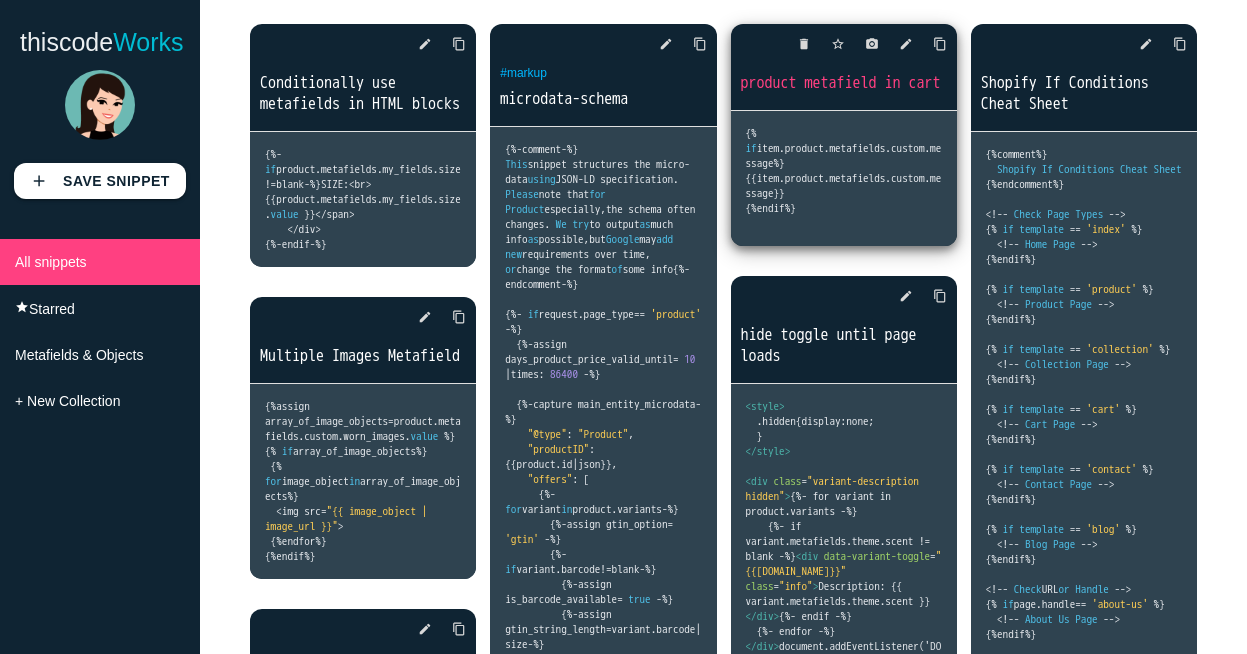 scroll, scrollTop: 157, scrollLeft: 0, axis: vertical 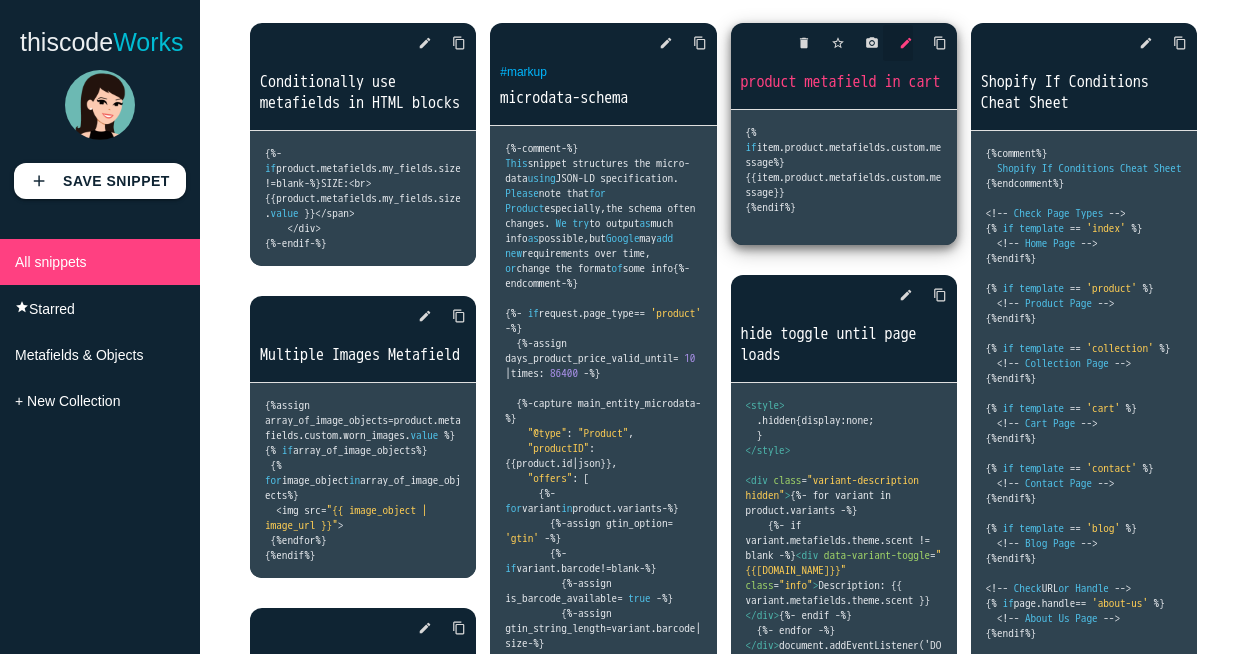 click on "edit" at bounding box center (906, 43) 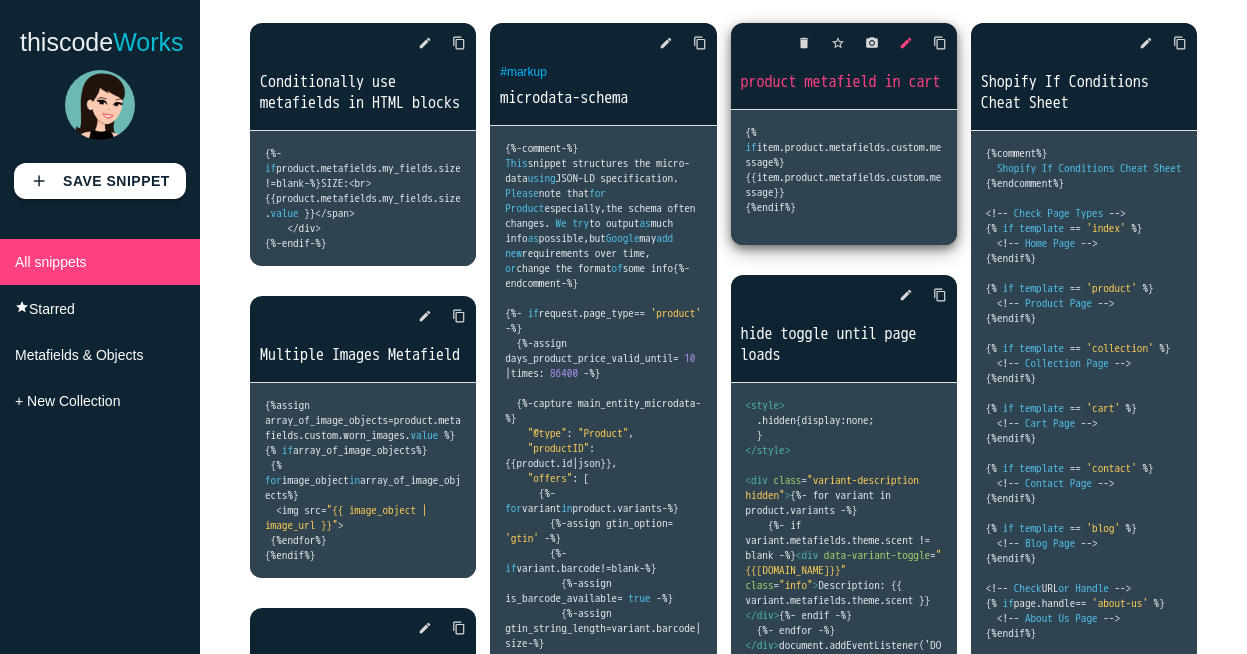 type 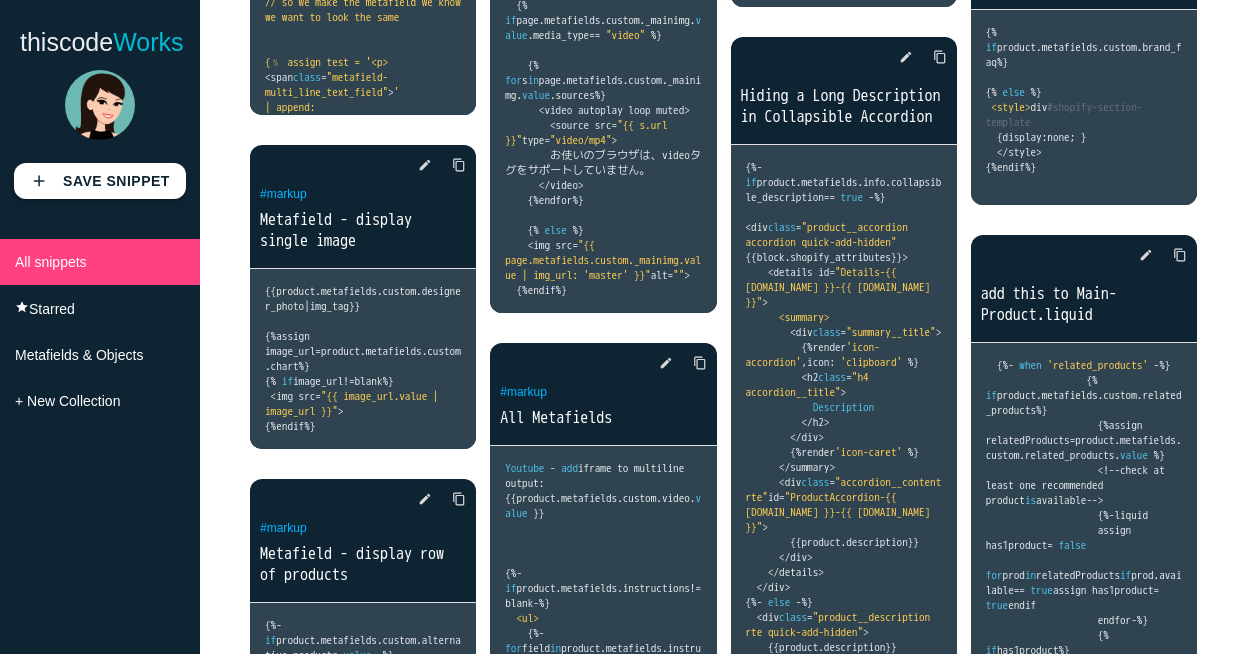 scroll, scrollTop: 1355, scrollLeft: 0, axis: vertical 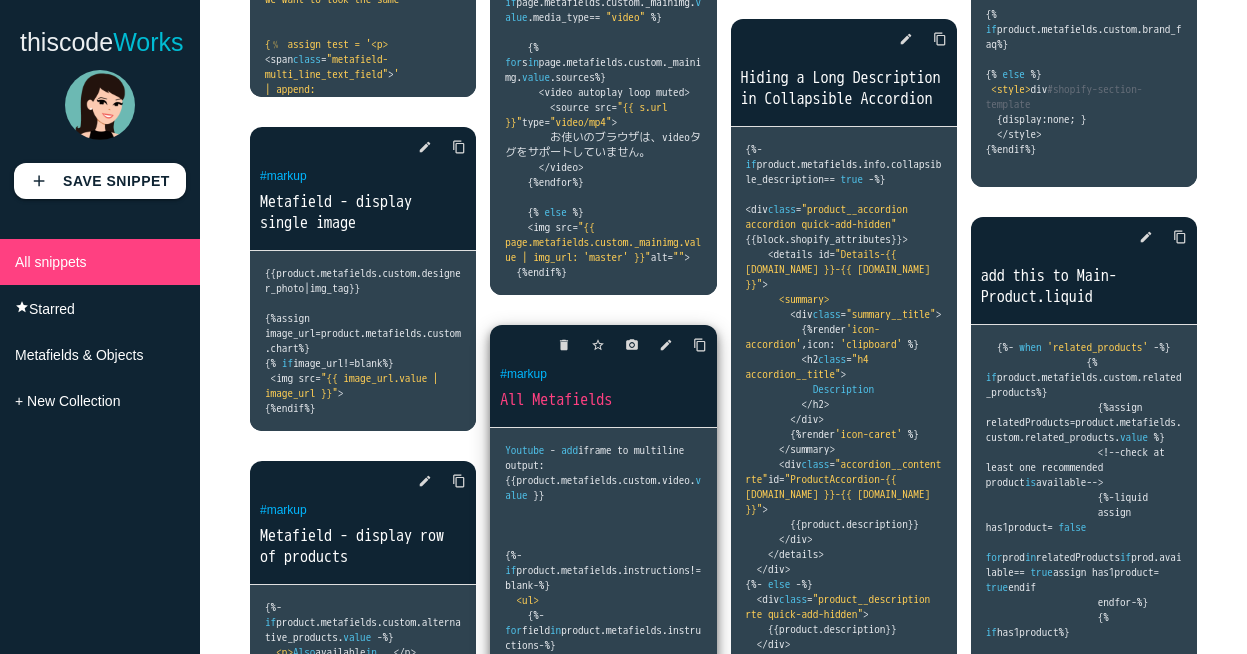 click on "field" at bounding box center (327, -658) 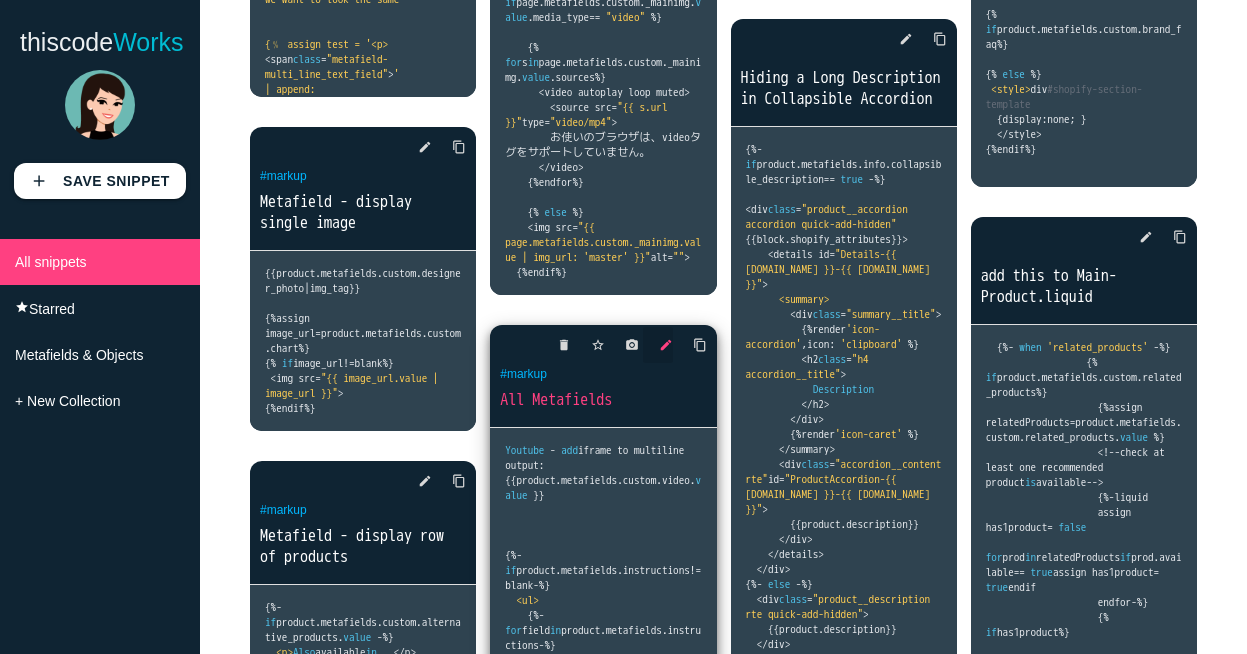 click on "edit" at bounding box center [666, 345] 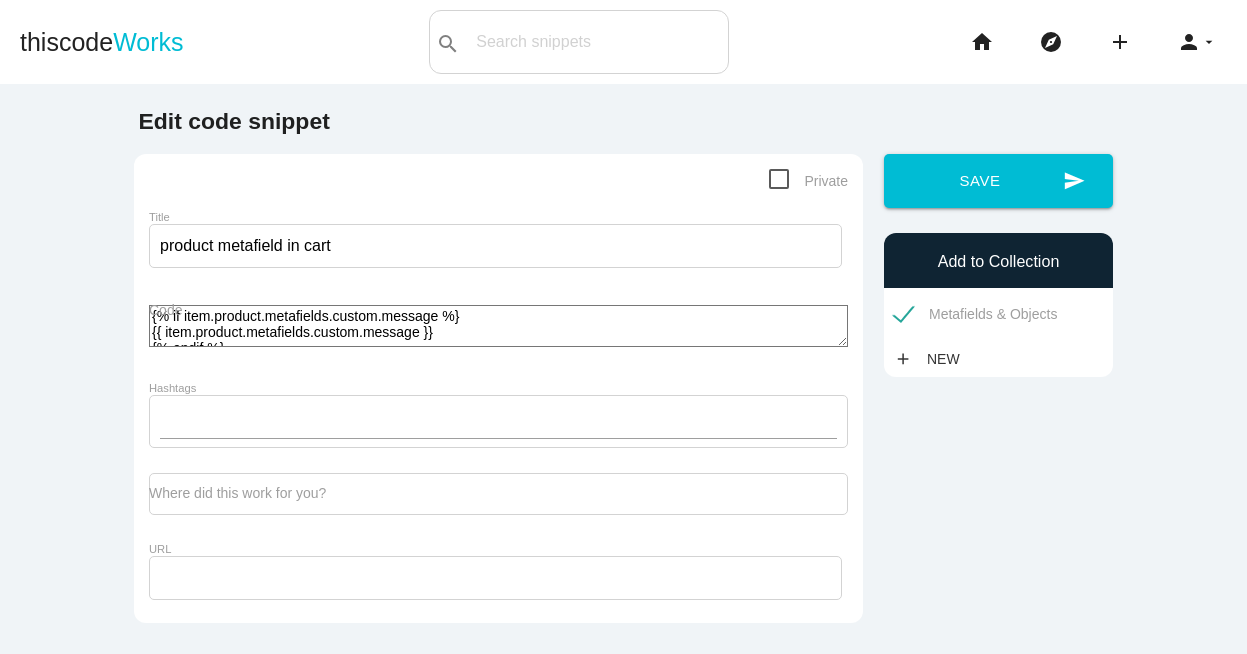 scroll, scrollTop: 0, scrollLeft: 0, axis: both 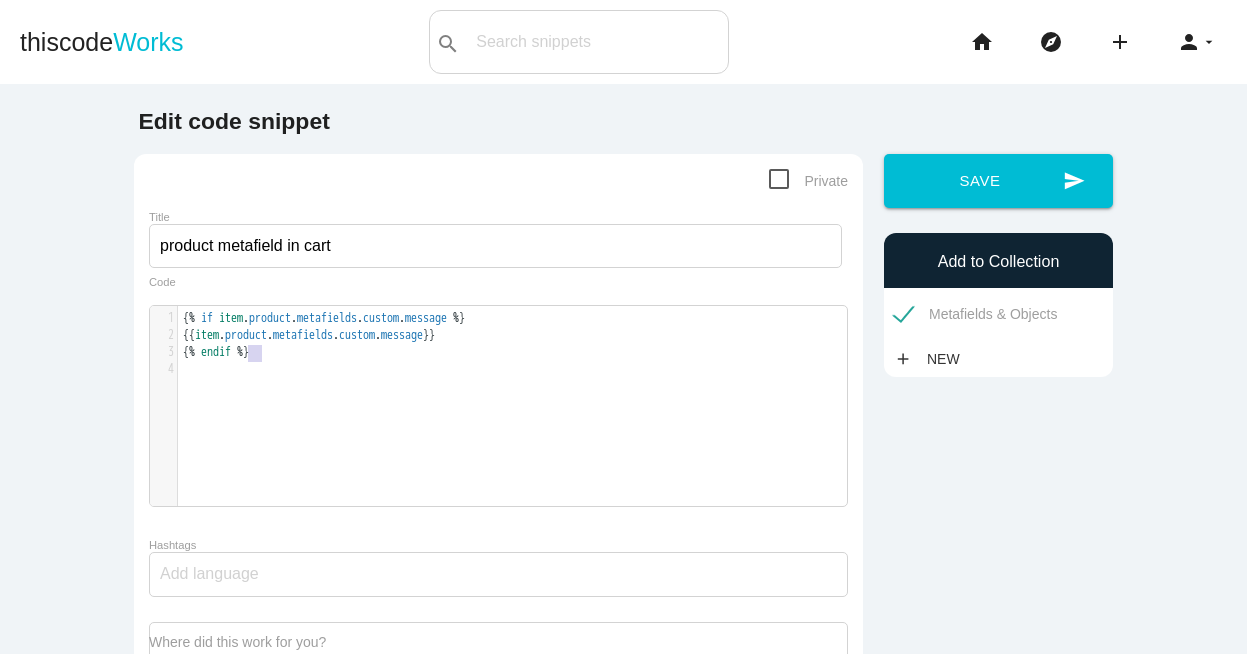 type on "{% if item.product.metafields.custom.message %}
{{ item.product.metafields.custom.message }}
{% endif %}" 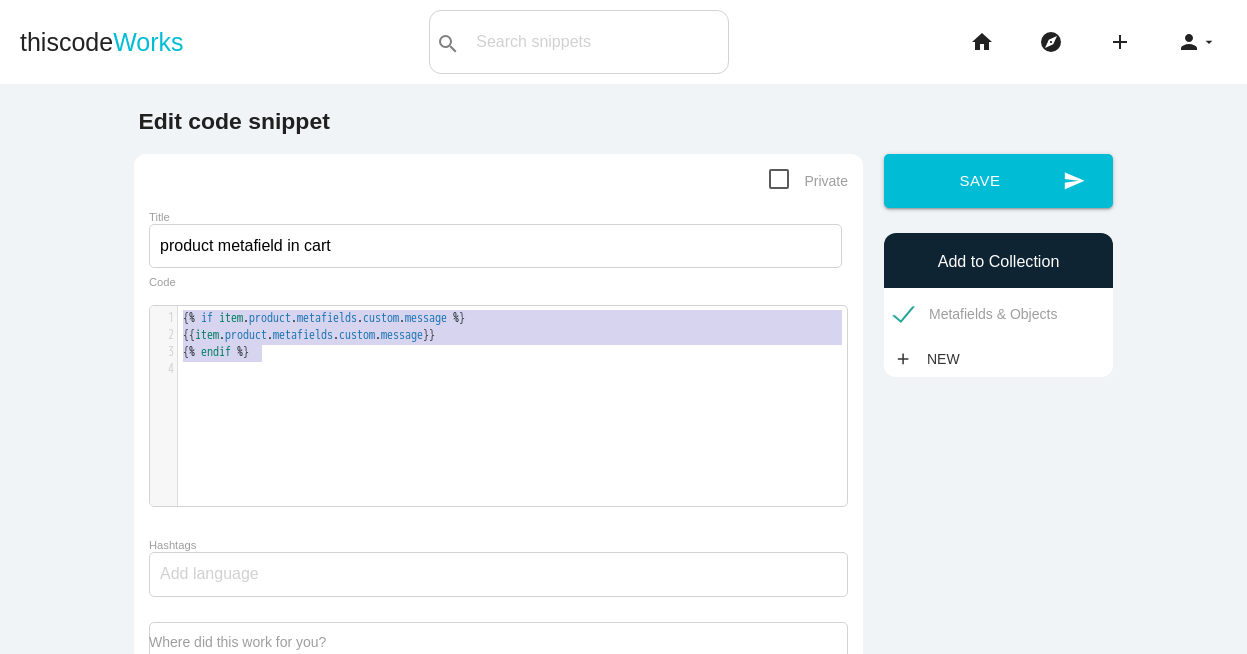 drag, startPoint x: 268, startPoint y: 358, endPoint x: 165, endPoint y: 307, distance: 114.93476 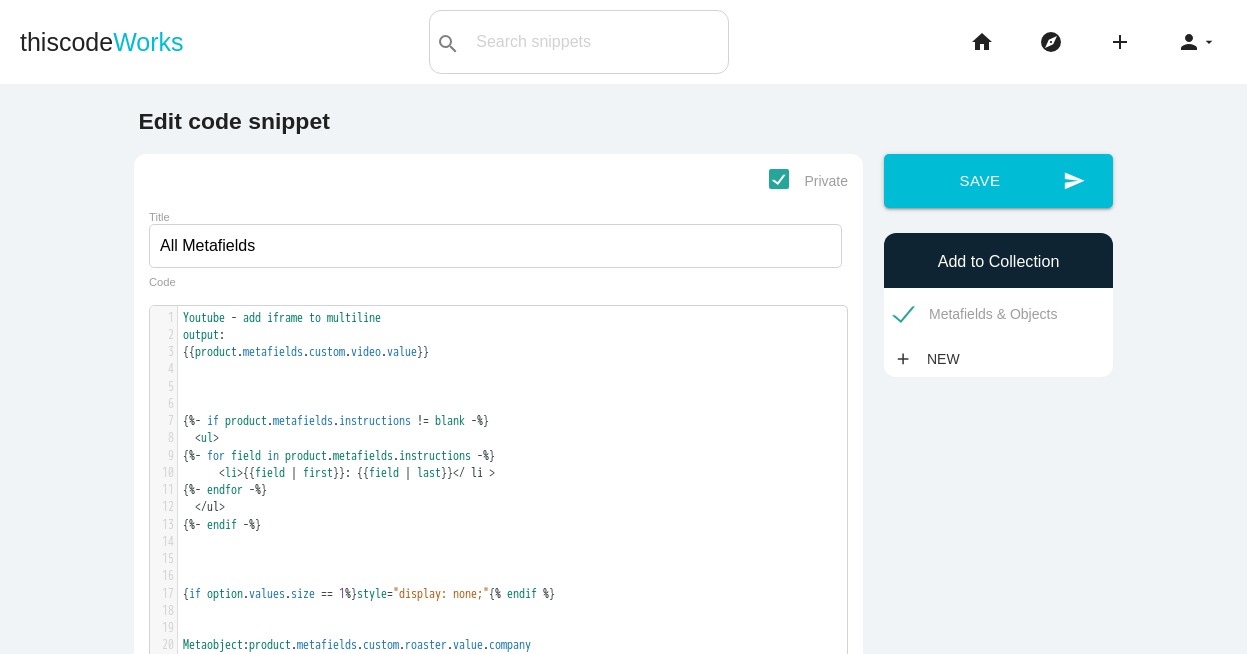 scroll, scrollTop: 0, scrollLeft: 0, axis: both 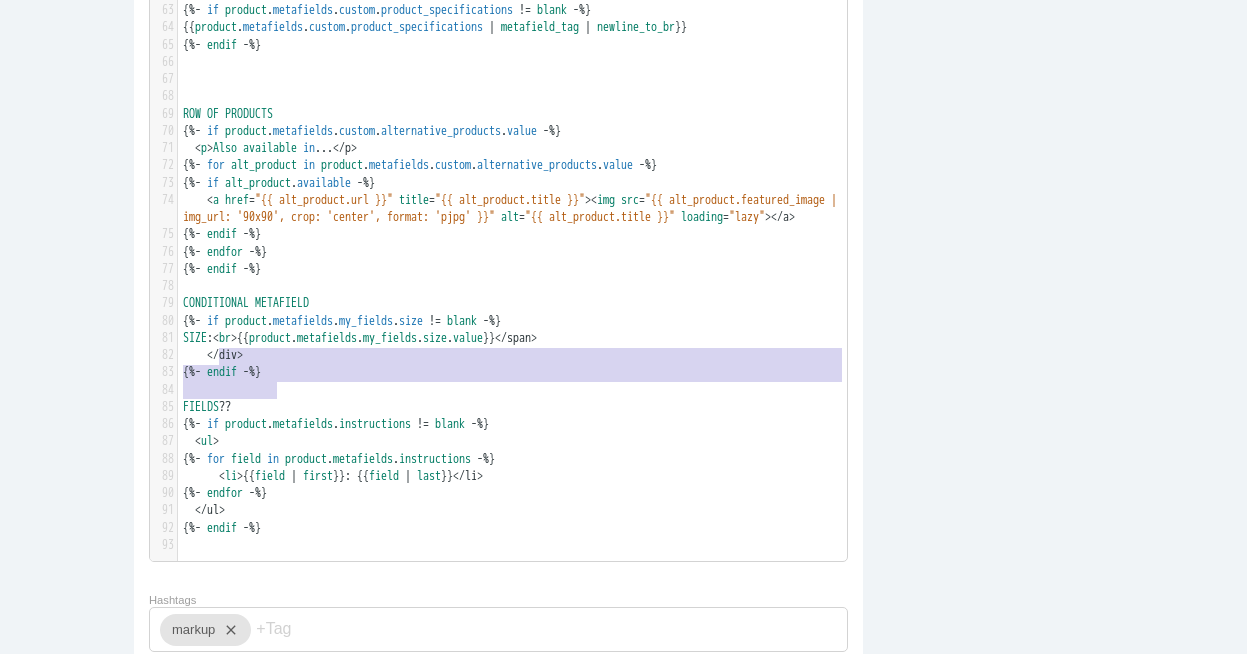 type on "{%- if [DOMAIN_NAME]_[DOMAIN_NAME] != blank -%}
SIZE:<br>{{ [DOMAIN_NAME]_[DOMAIN_NAME] }}</span>
</div>
{%- endif -%}" 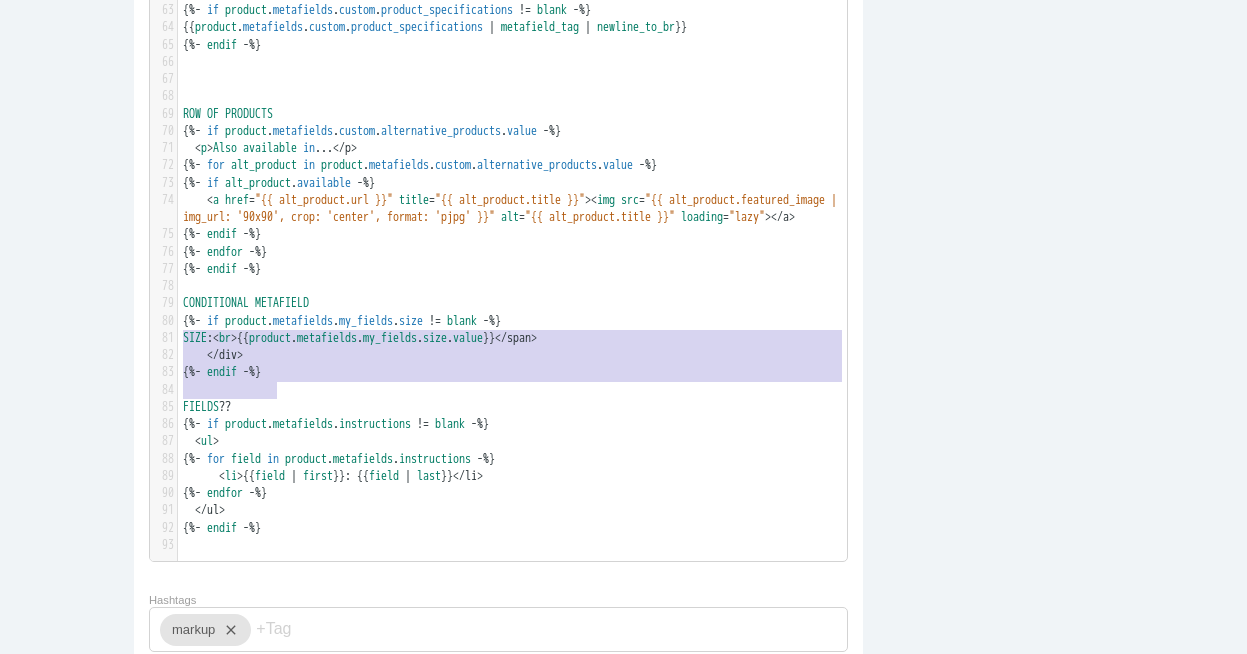 drag, startPoint x: 310, startPoint y: 393, endPoint x: 160, endPoint y: 341, distance: 158.75768 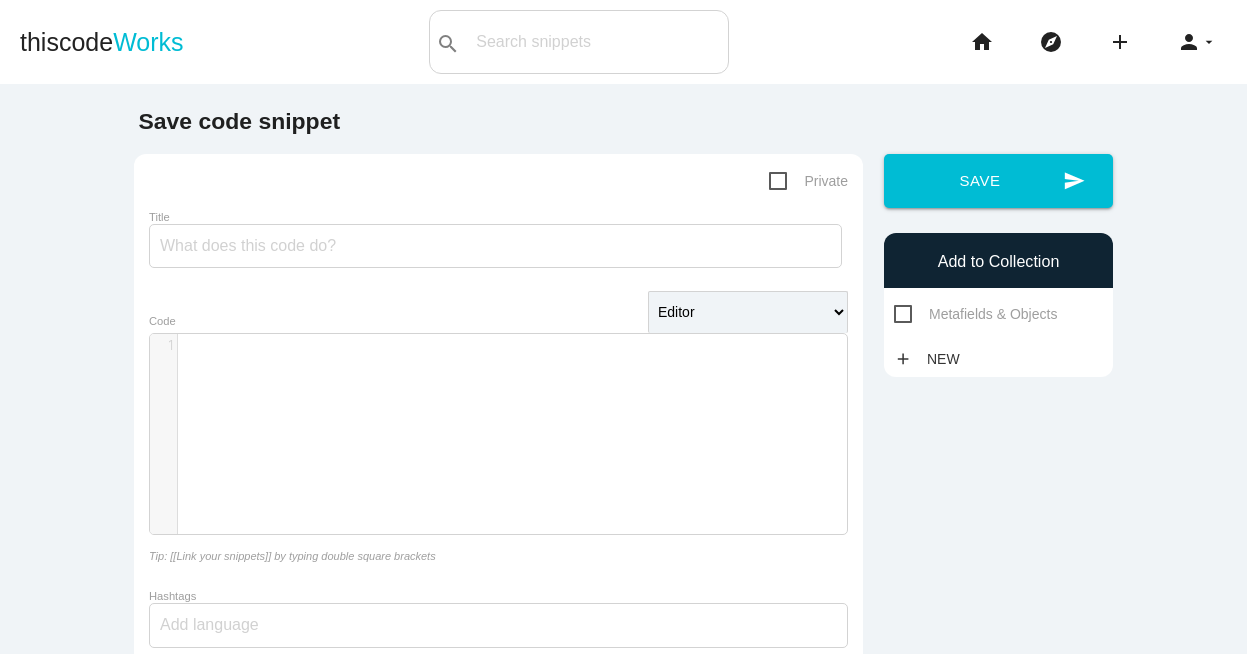 scroll, scrollTop: 0, scrollLeft: 0, axis: both 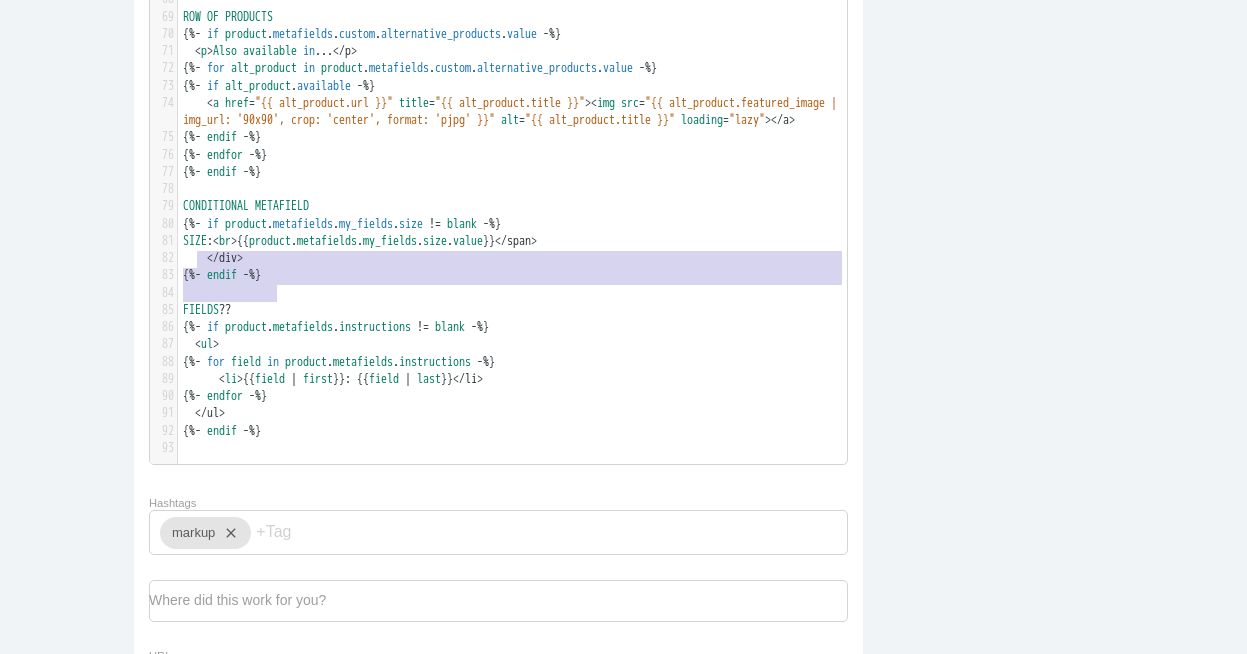 type on "{%- if [DOMAIN_NAME]_[DOMAIN_NAME] != blank -%}
SIZE:<br>{{ [DOMAIN_NAME]_[DOMAIN_NAME] }}</span>
</div>
{%- endif -%}" 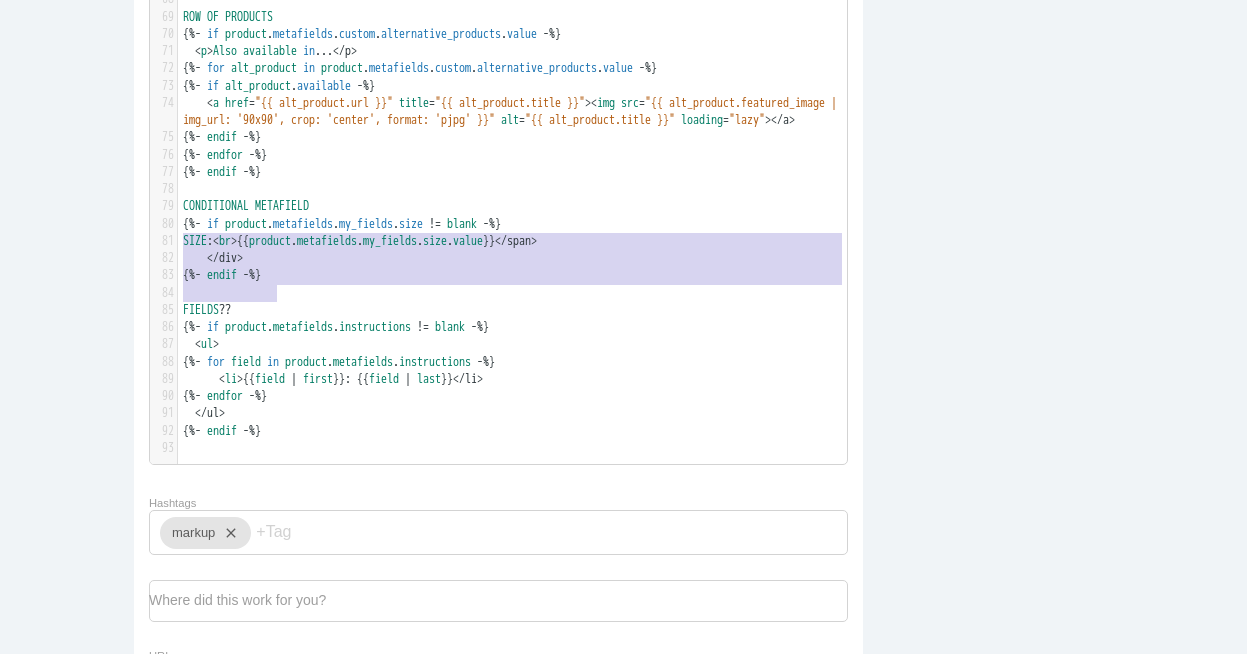drag, startPoint x: 292, startPoint y: 294, endPoint x: 167, endPoint y: 246, distance: 133.89922 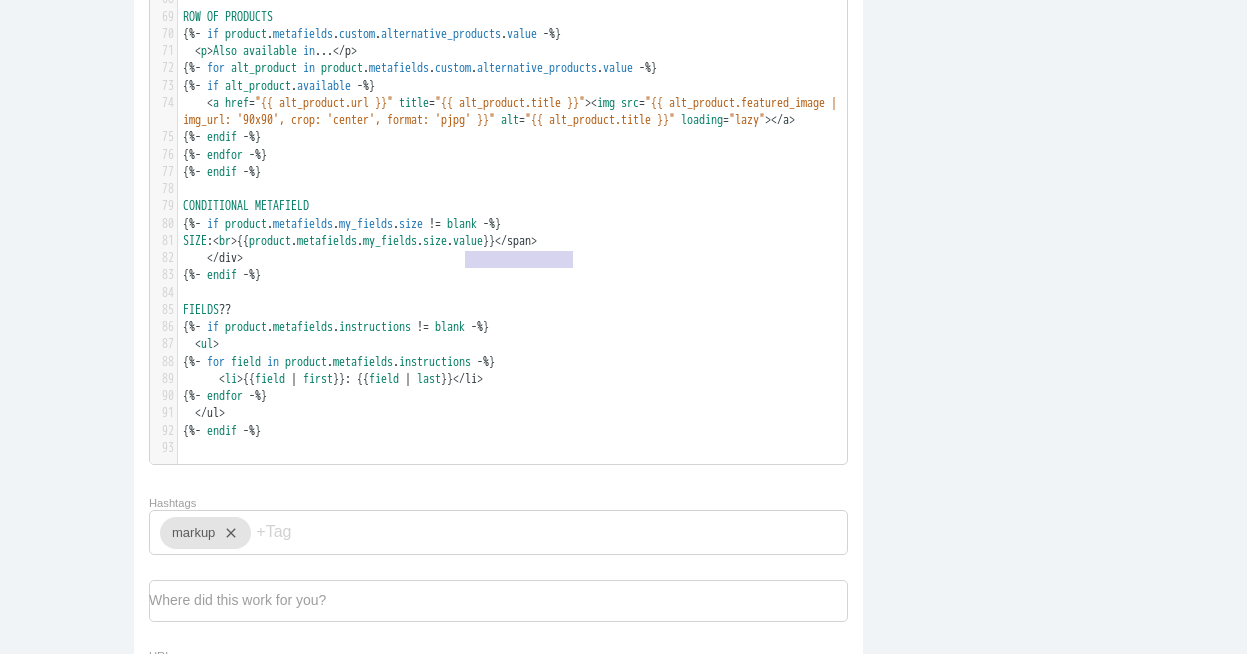 type on "</span>
</div>" 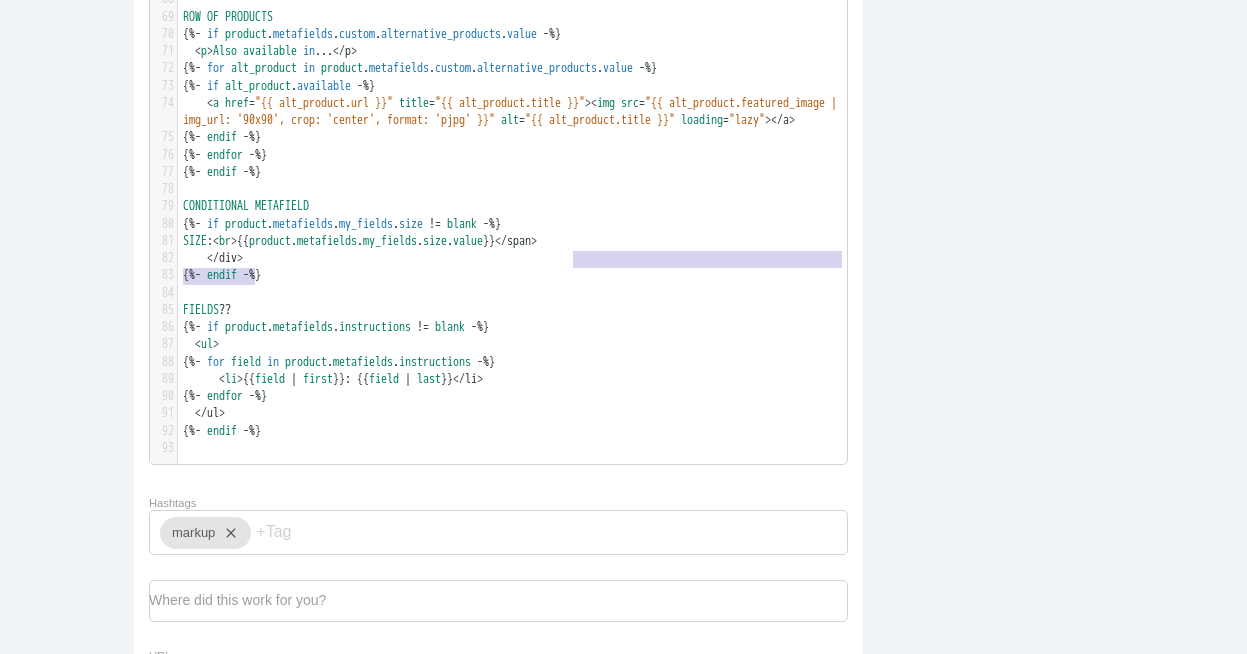 drag, startPoint x: 566, startPoint y: 261, endPoint x: 424, endPoint y: 274, distance: 142.59383 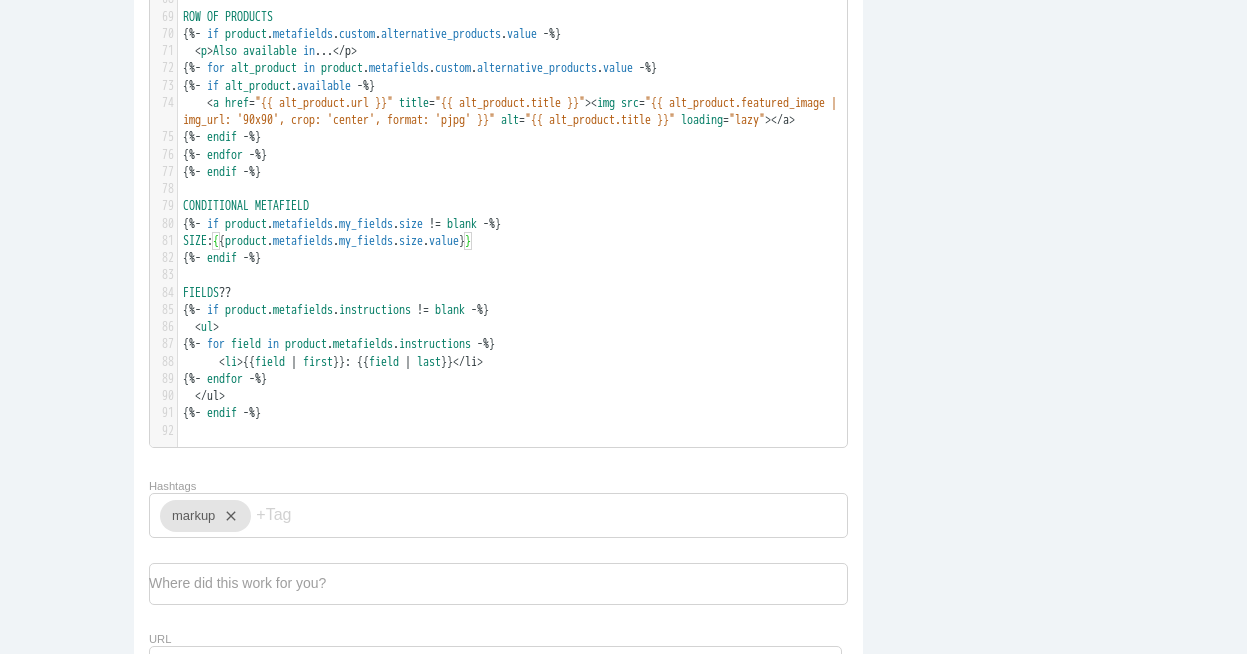 scroll, scrollTop: 6, scrollLeft: 2, axis: both 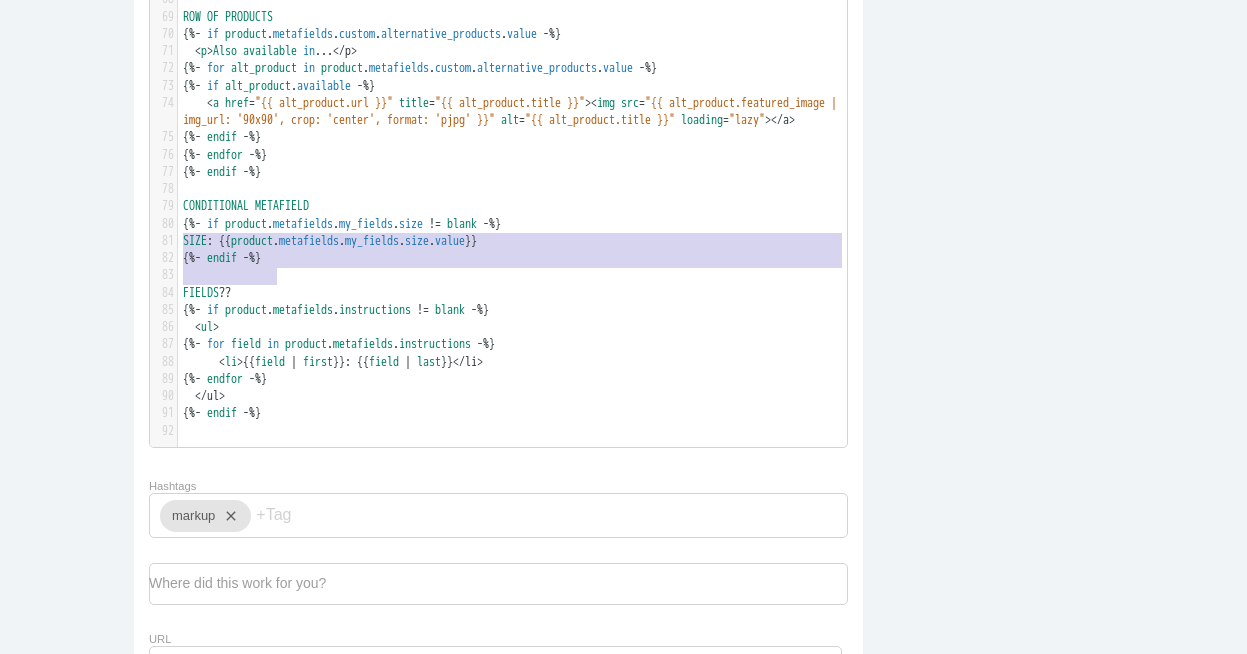 drag, startPoint x: 287, startPoint y: 280, endPoint x: 165, endPoint y: 240, distance: 128.39003 